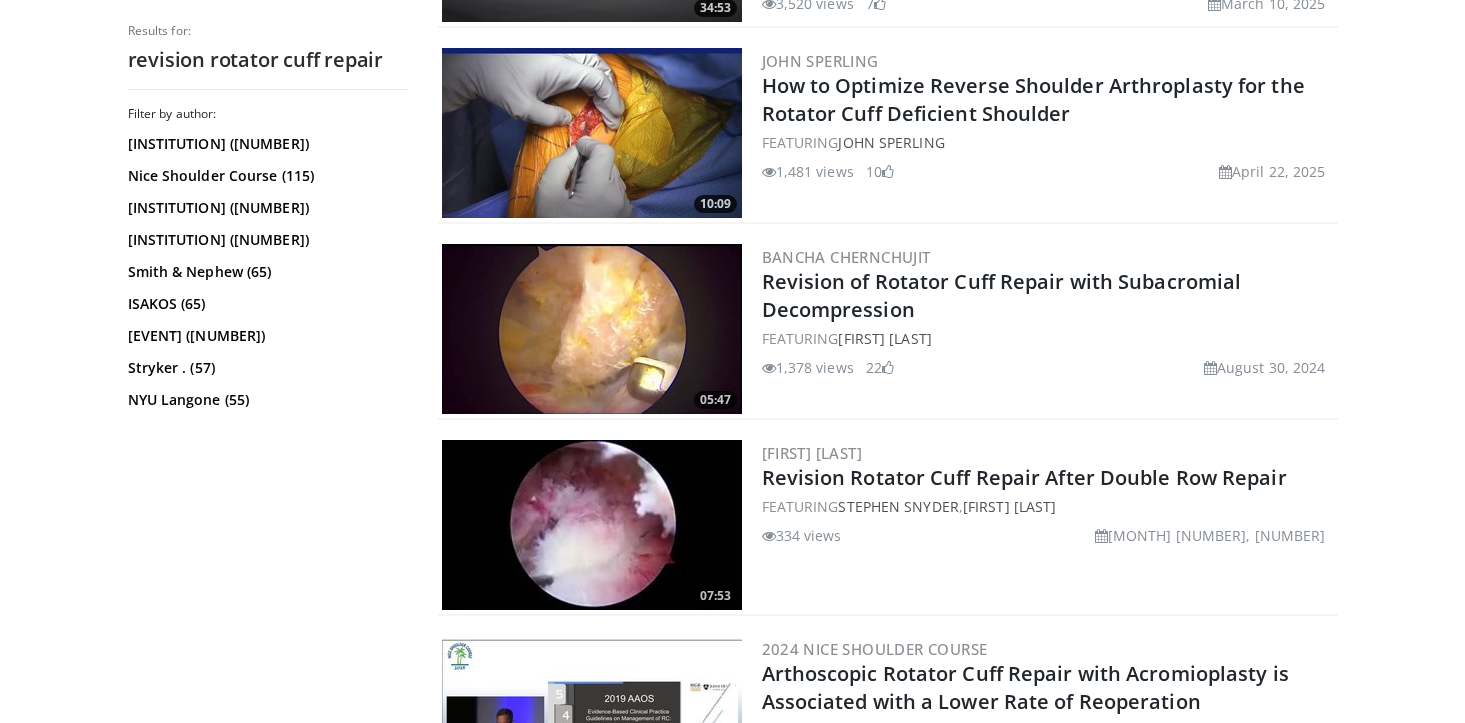 scroll, scrollTop: 1783, scrollLeft: 0, axis: vertical 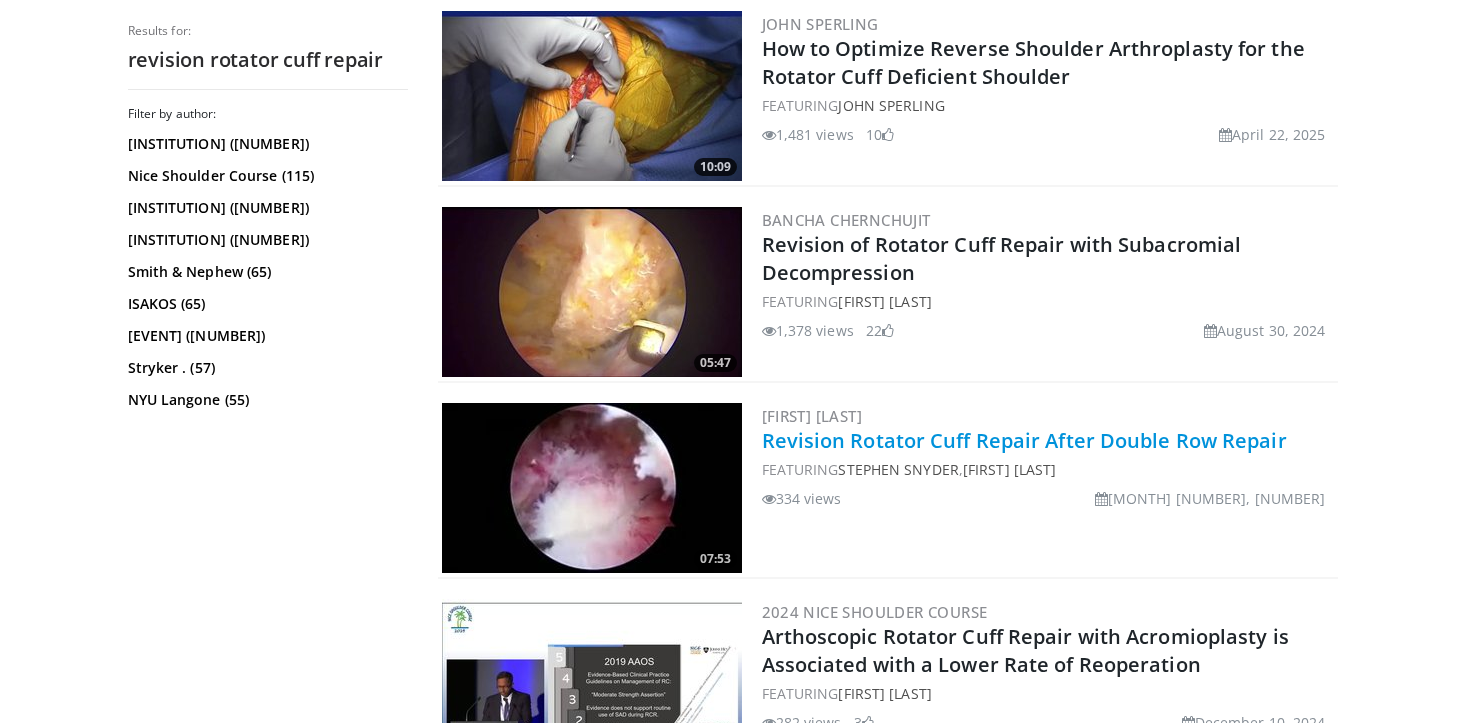 click on "Revision Rotator Cuff Repair After Double Row Repair" at bounding box center (1024, 440) 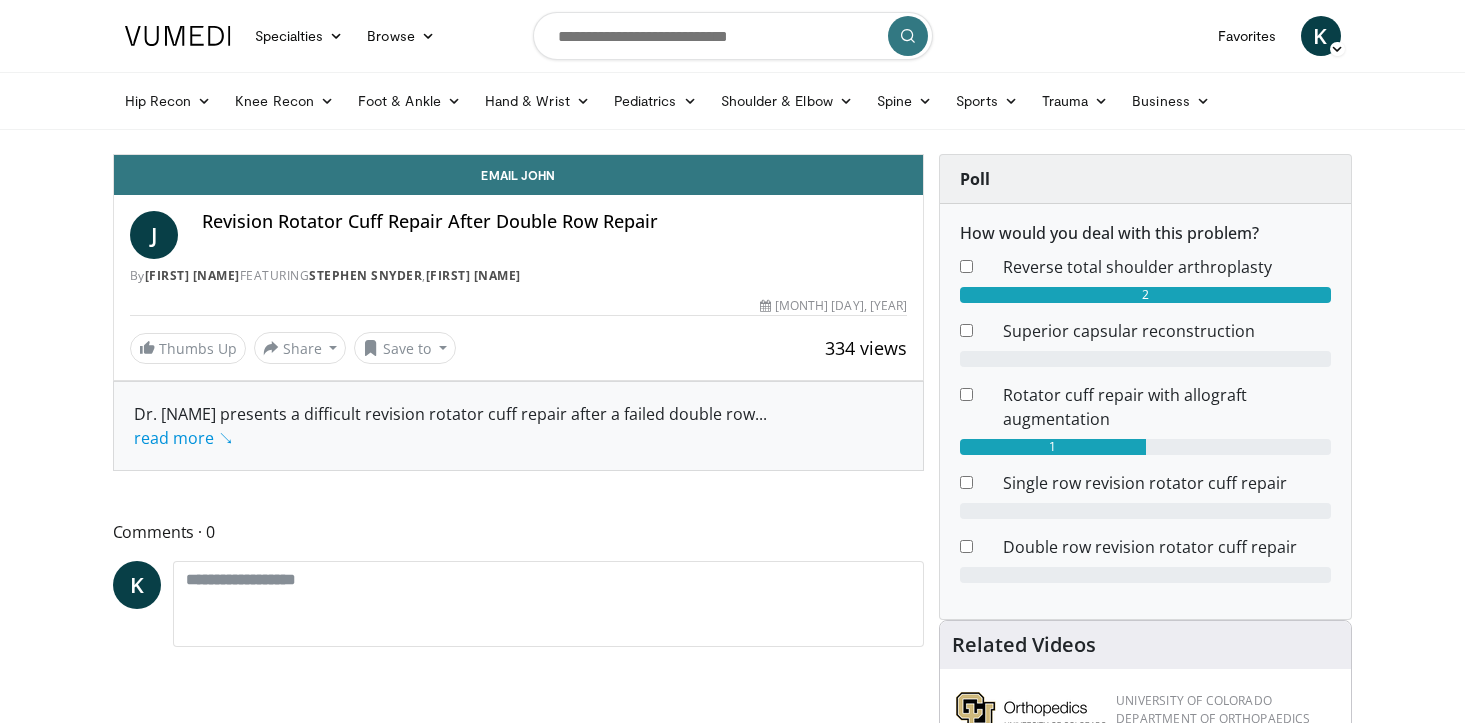scroll, scrollTop: 0, scrollLeft: 0, axis: both 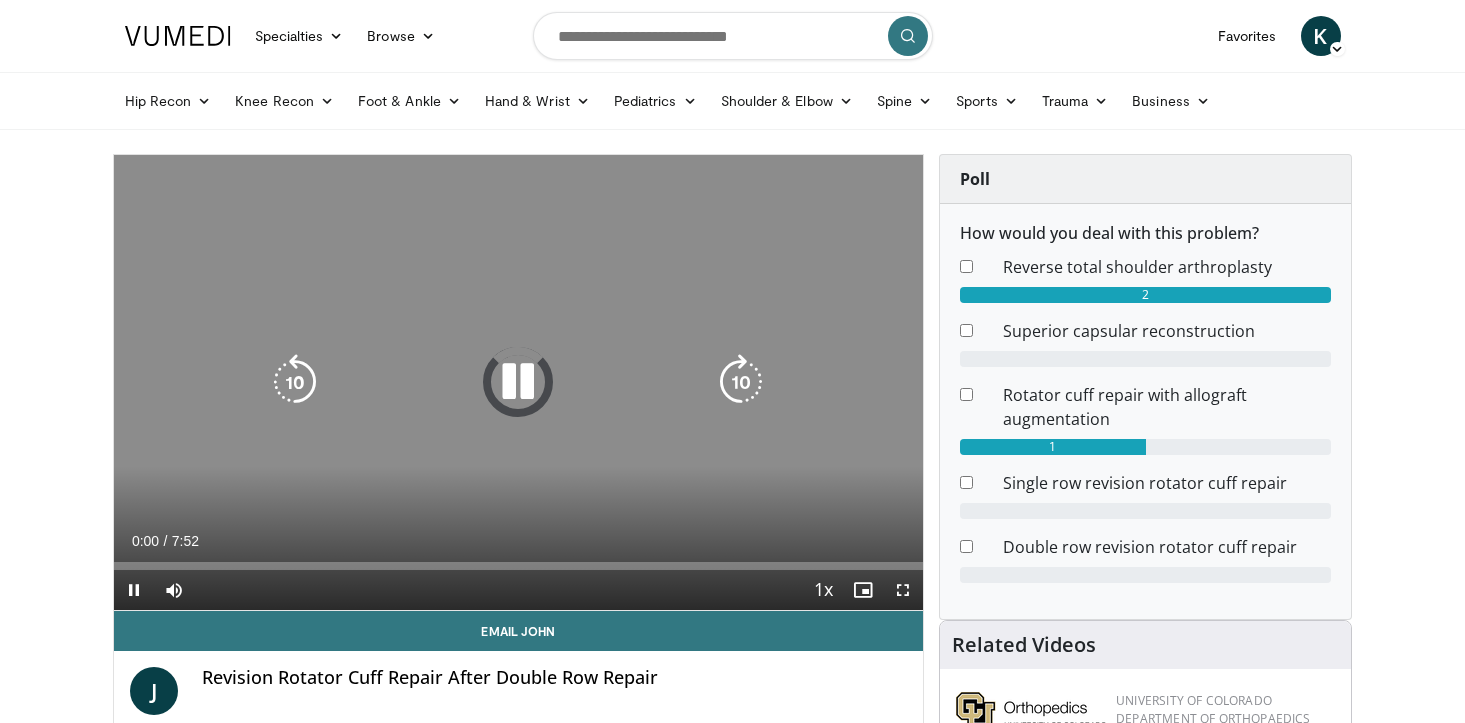 click at bounding box center [518, 382] 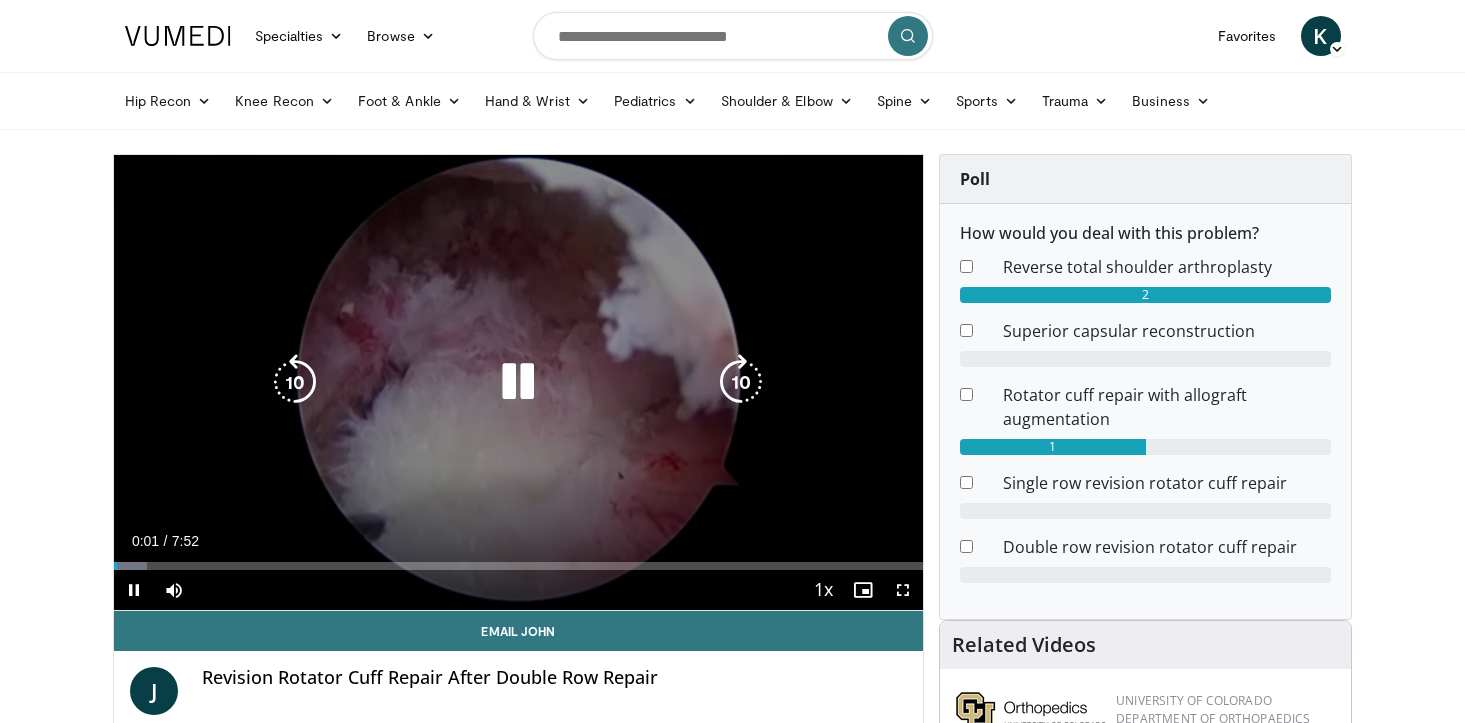 click at bounding box center [518, 382] 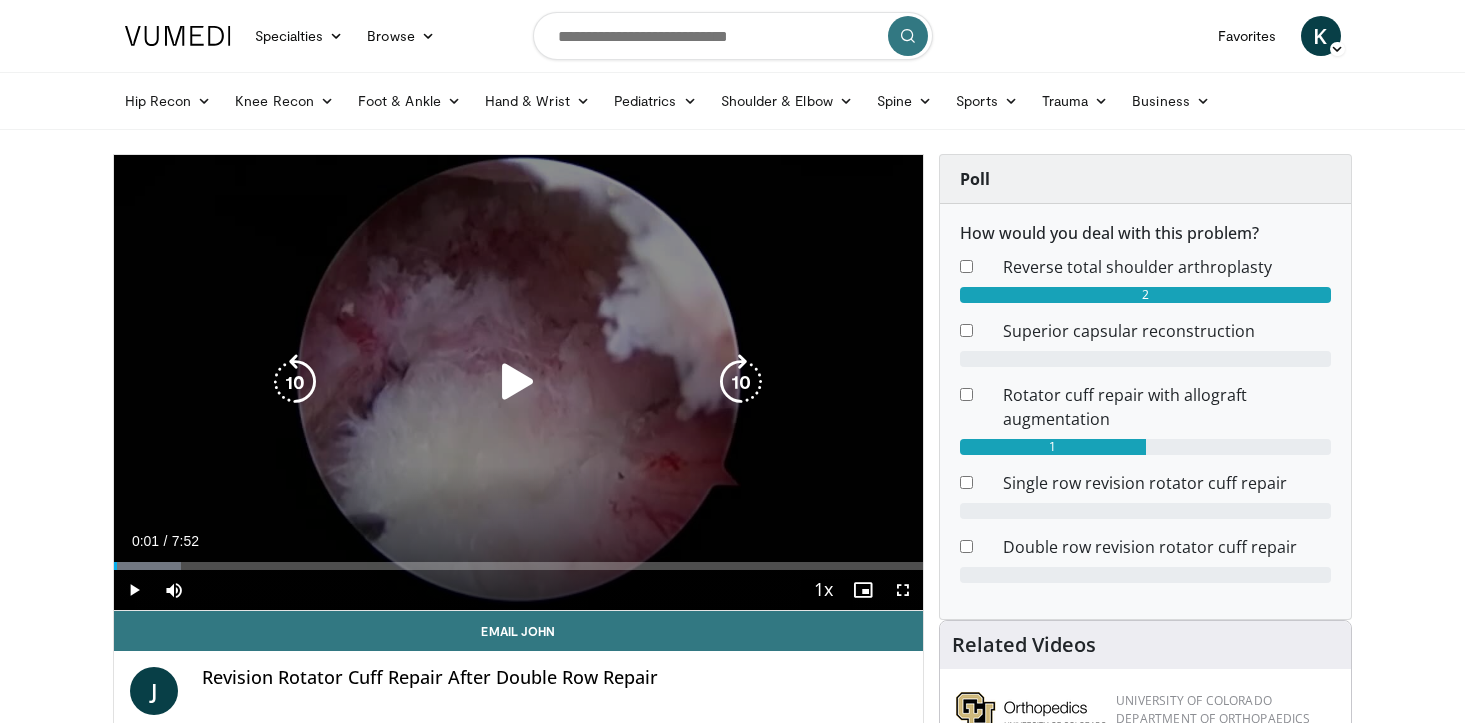 click at bounding box center [518, 382] 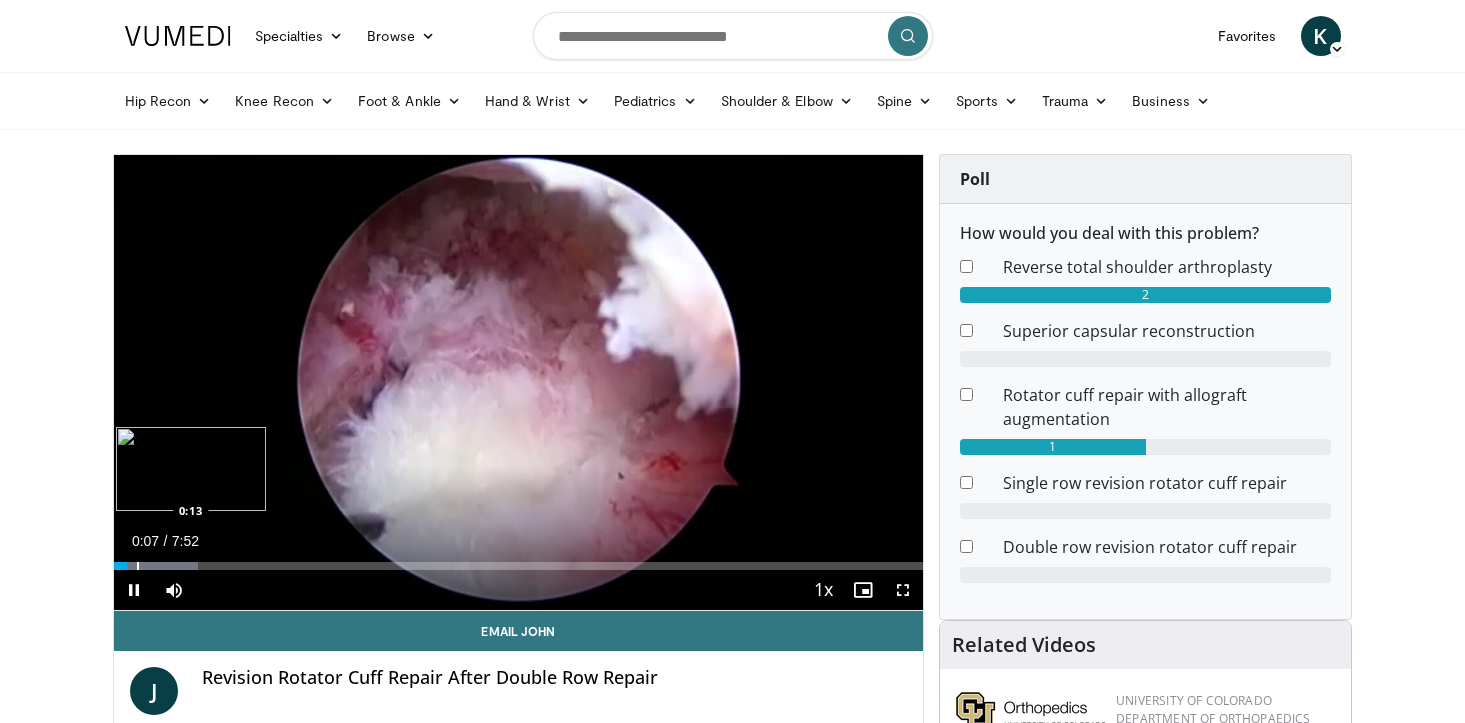 click at bounding box center [138, 566] 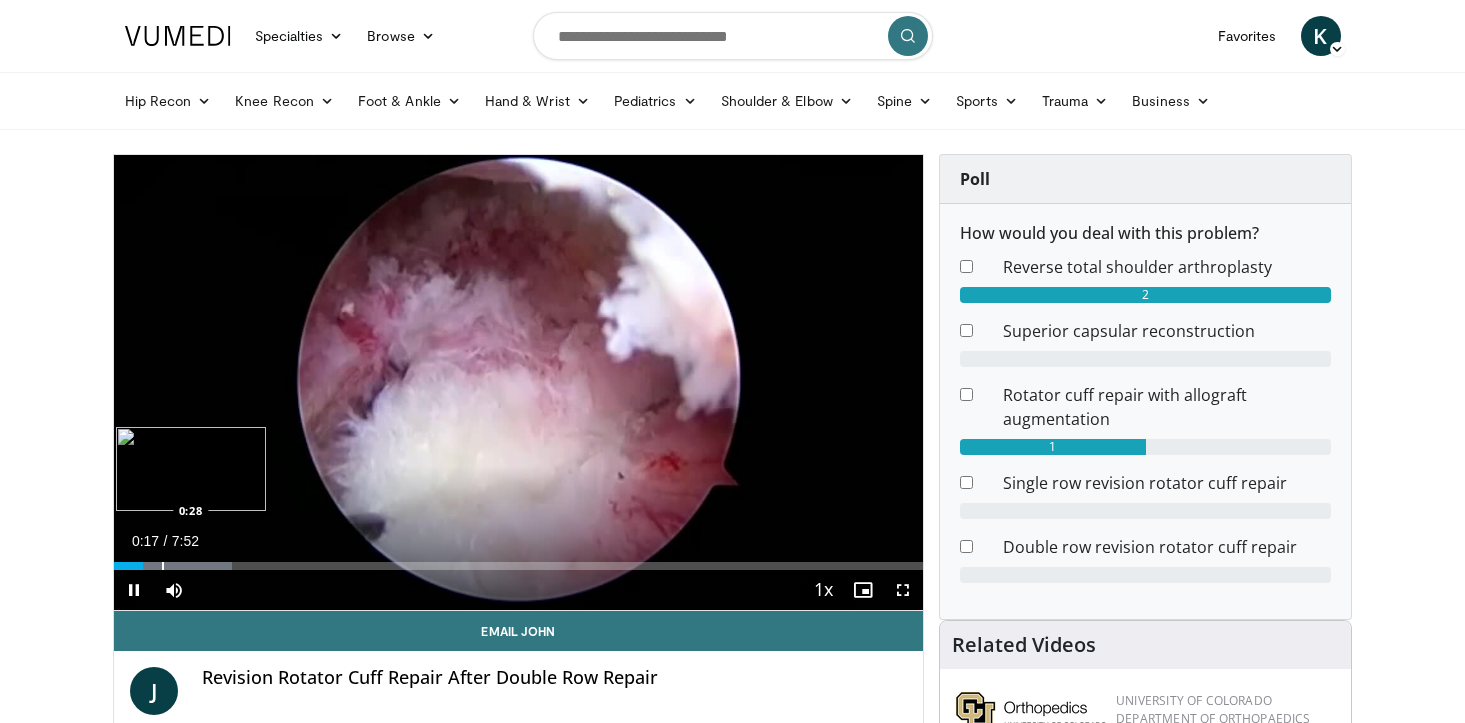 click at bounding box center (163, 566) 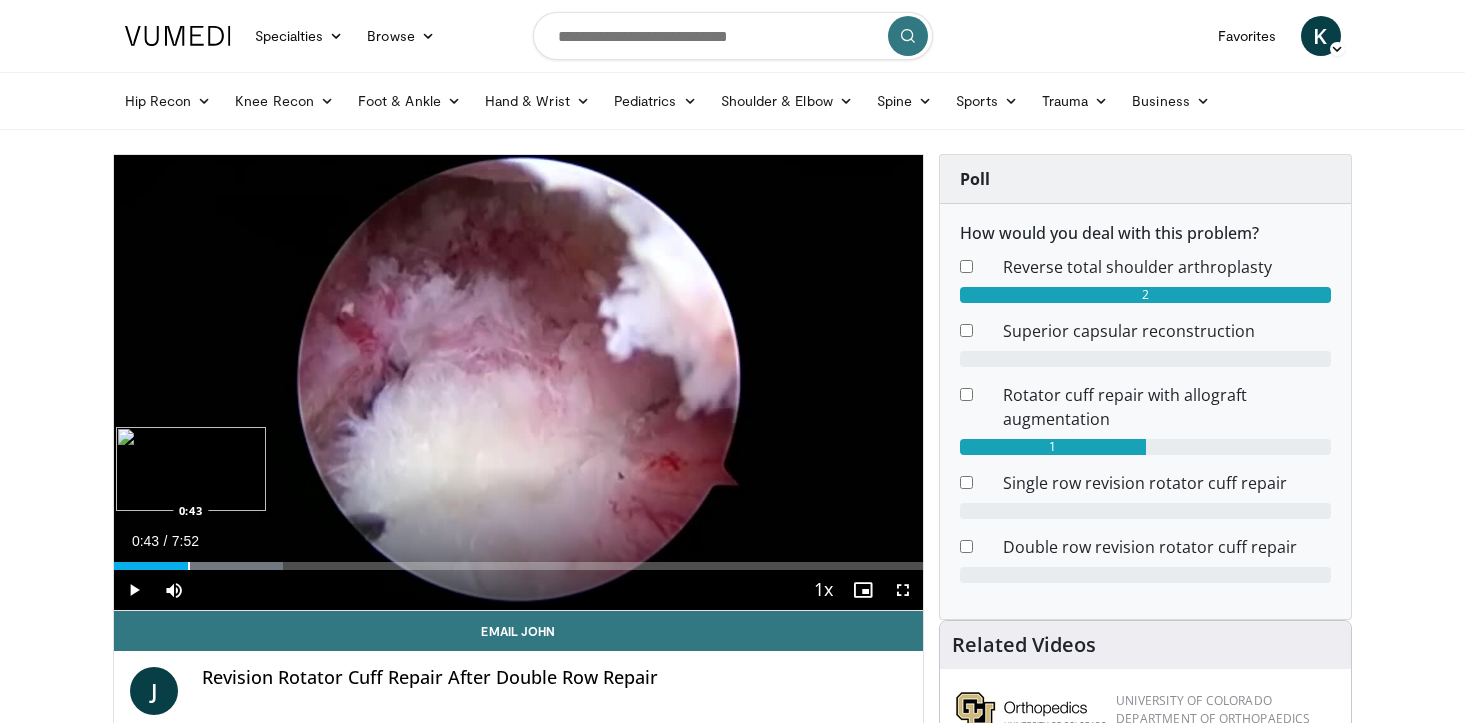 click at bounding box center (189, 566) 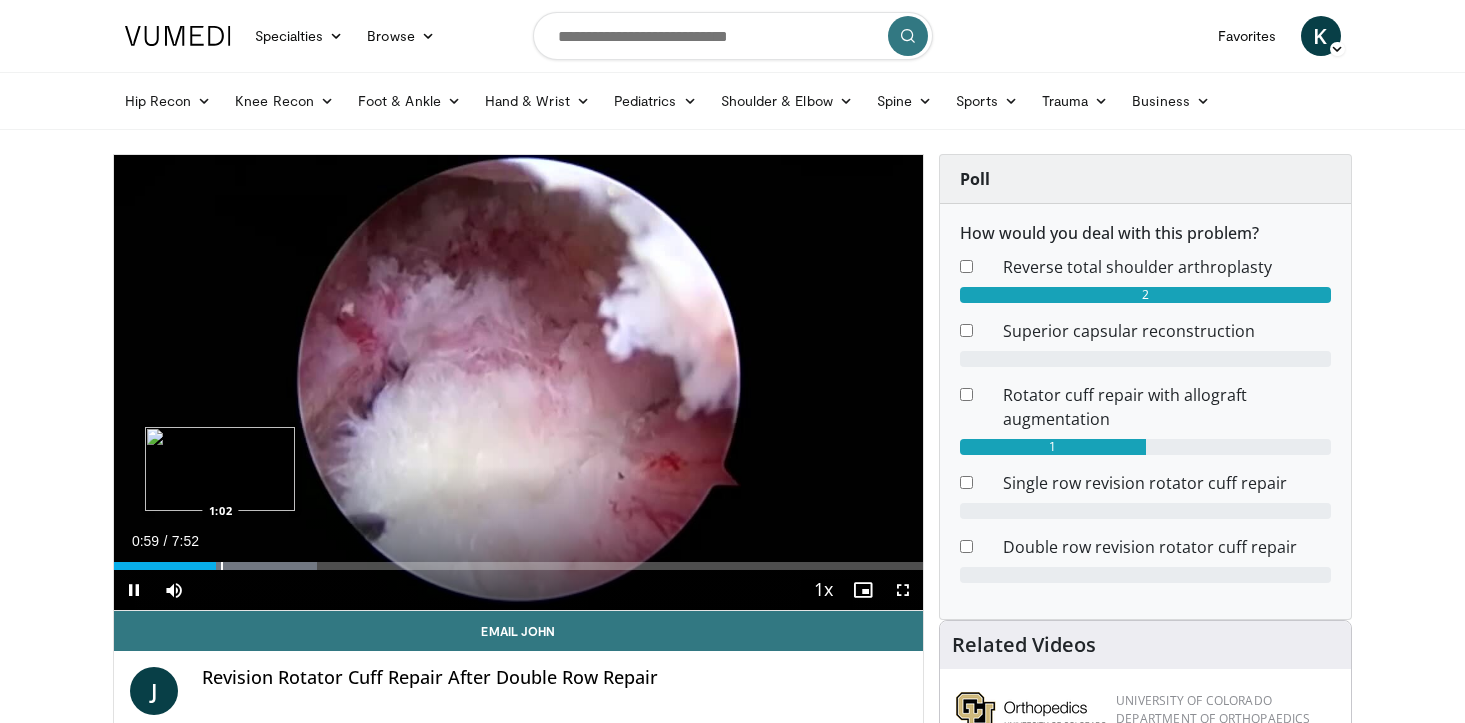 click at bounding box center [222, 566] 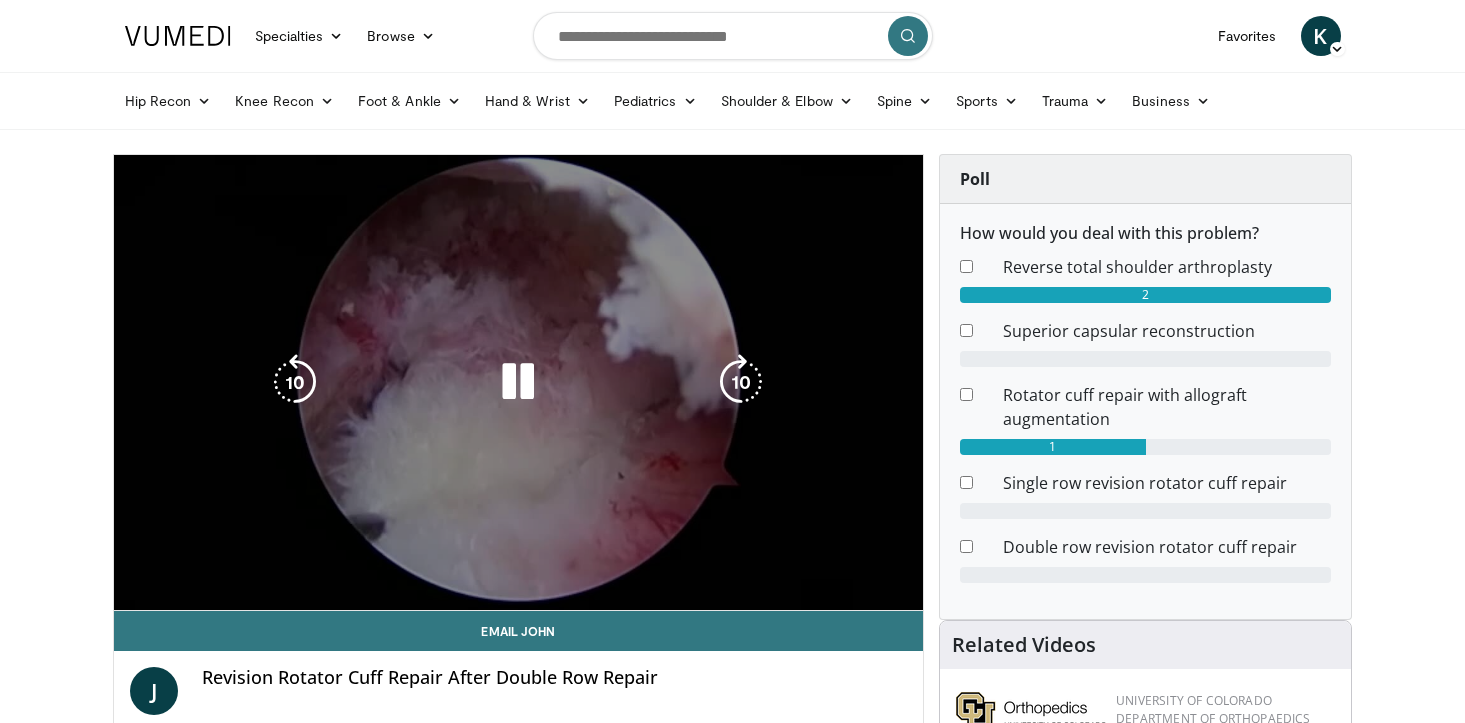 click on "10 seconds
Tap to unmute" at bounding box center [519, 382] 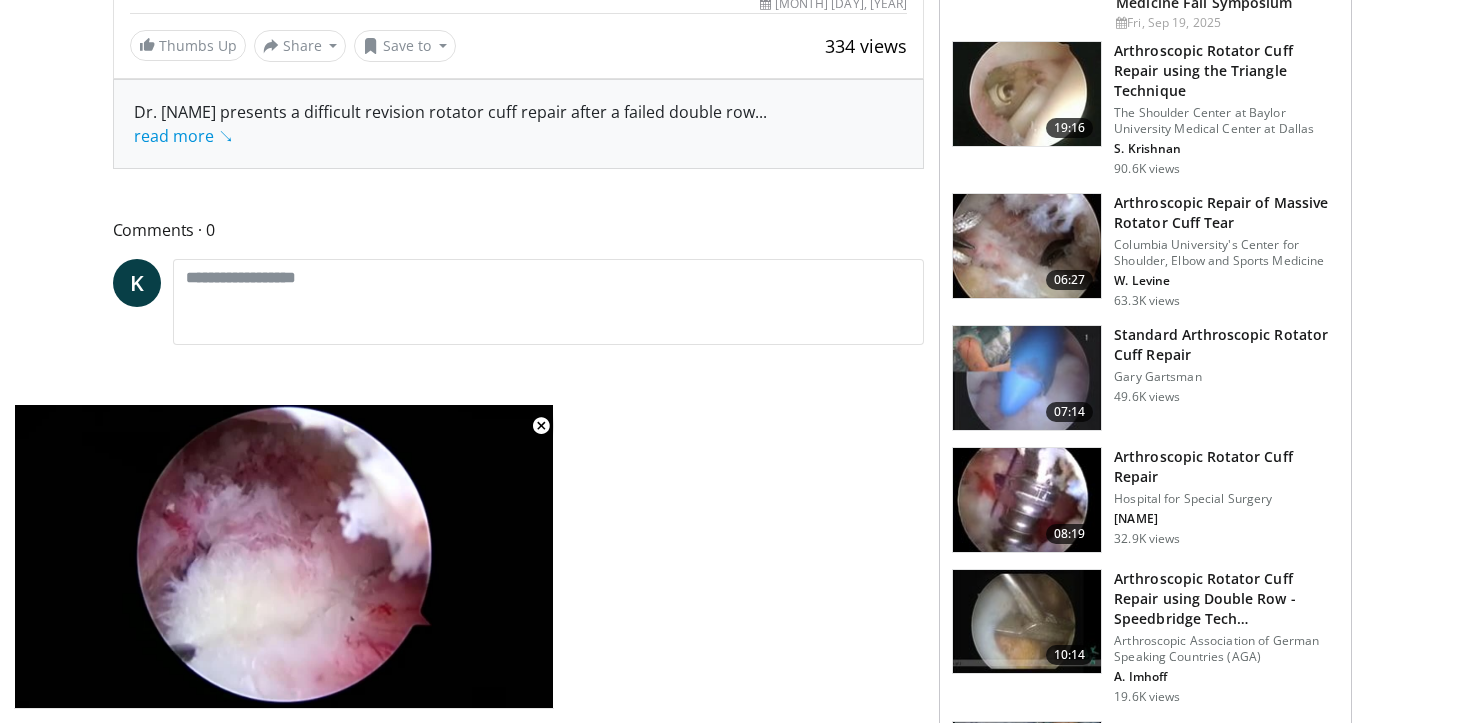 scroll, scrollTop: 761, scrollLeft: 0, axis: vertical 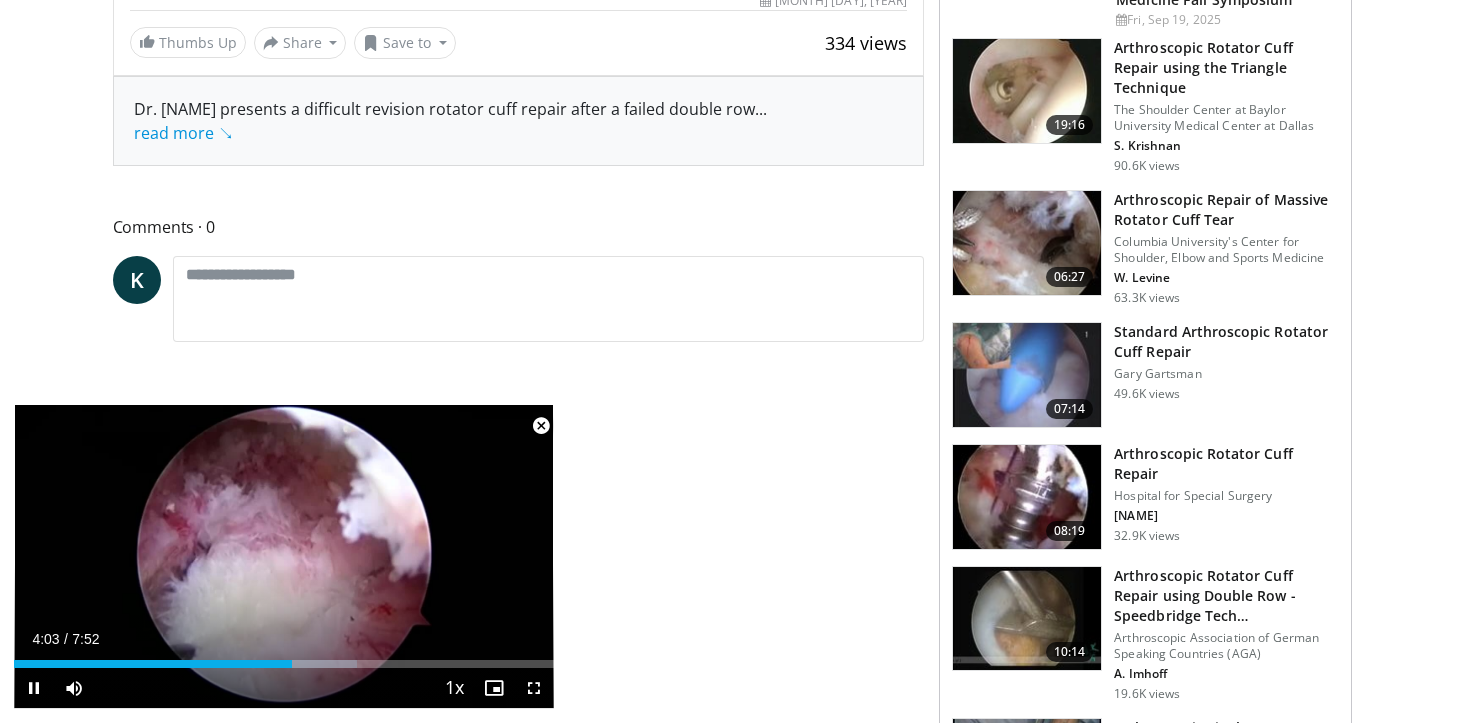 click at bounding box center (541, 426) 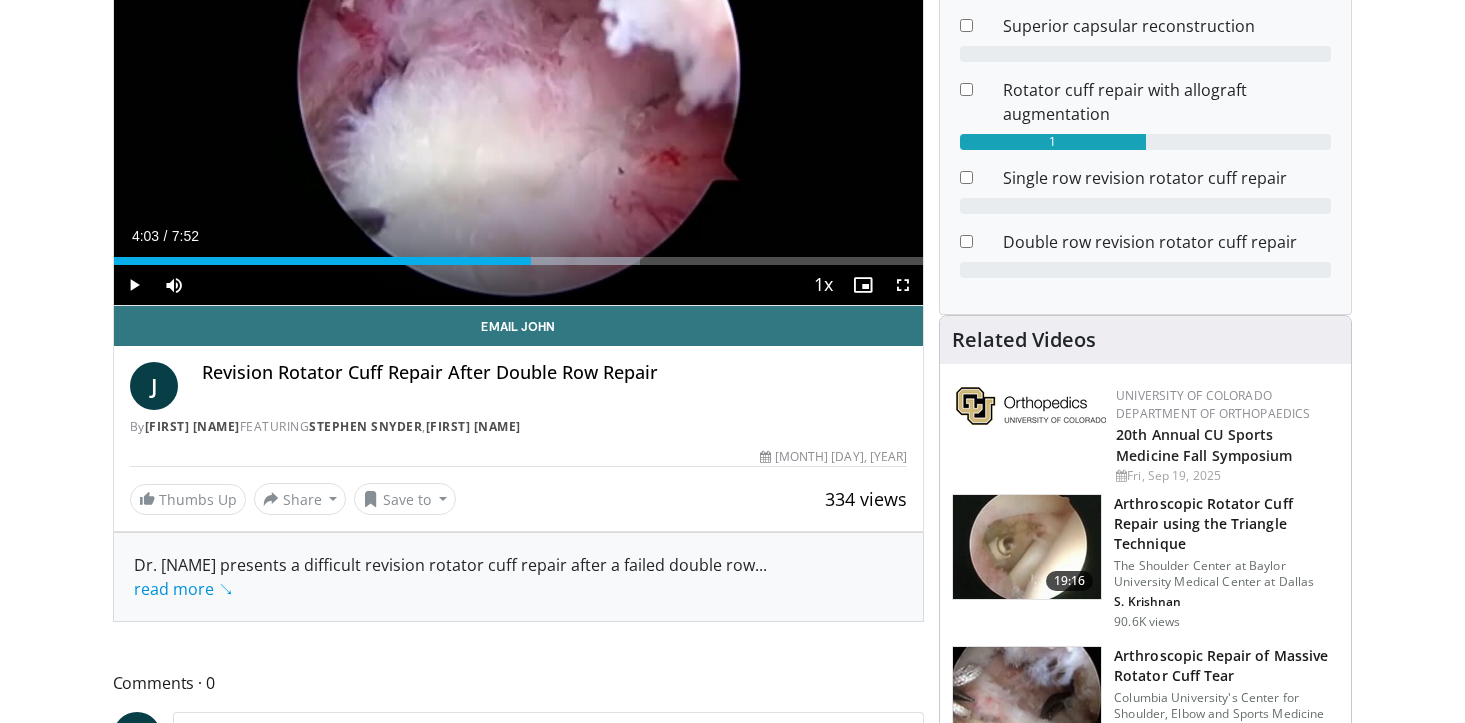 scroll, scrollTop: 0, scrollLeft: 0, axis: both 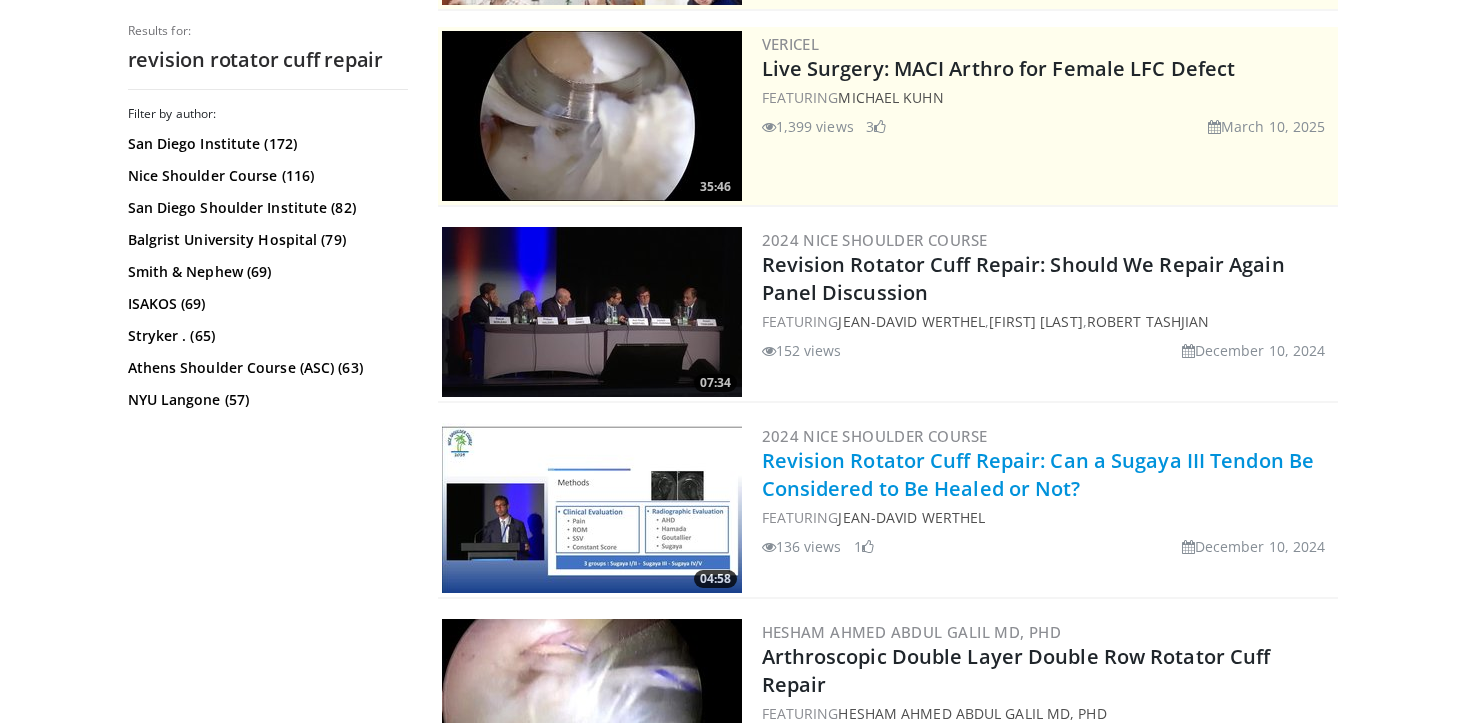 click on "Revision Rotator Cuff Repair: Can a Sugaya III Tendon Be Considered to Be Healed or Not?" at bounding box center (1038, 474) 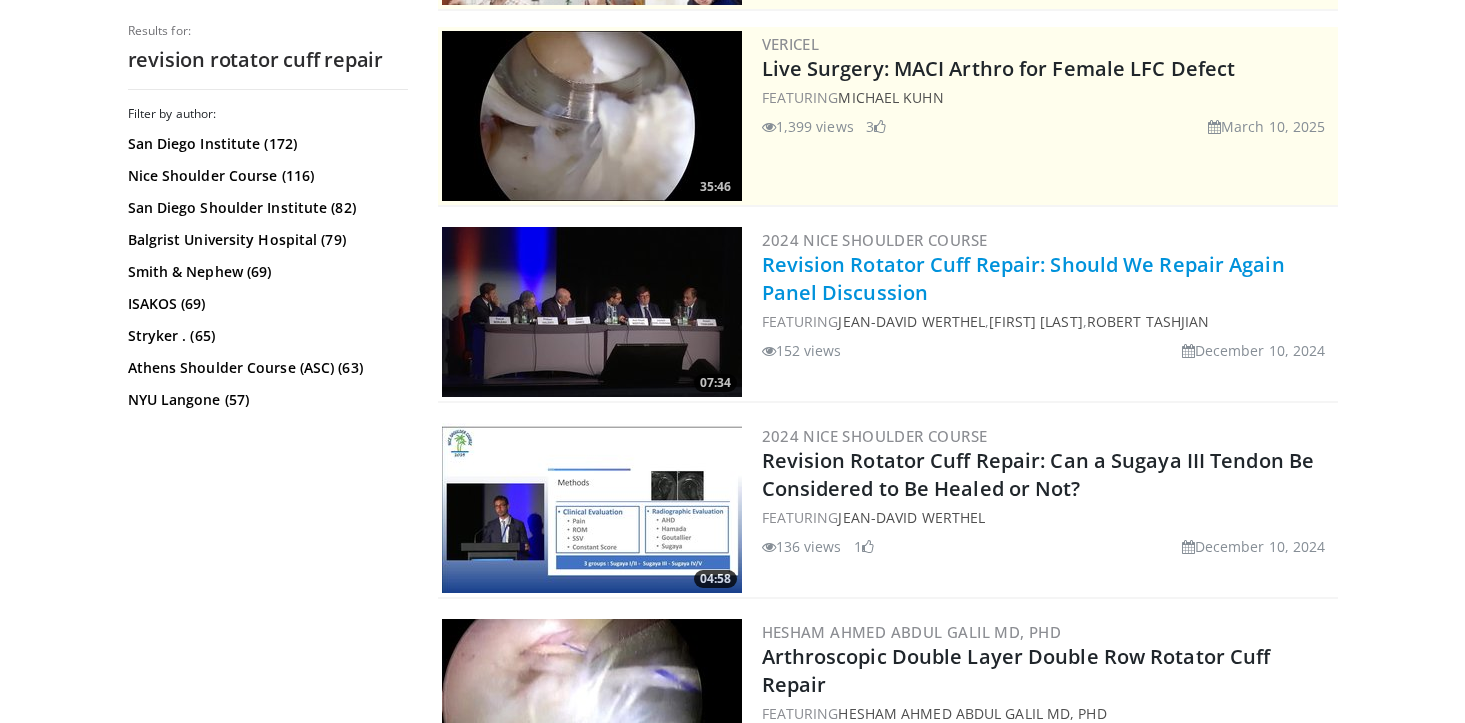 click on "Revision Rotator Cuff Repair: Should We Repair Again Panel Discussion" at bounding box center (1023, 278) 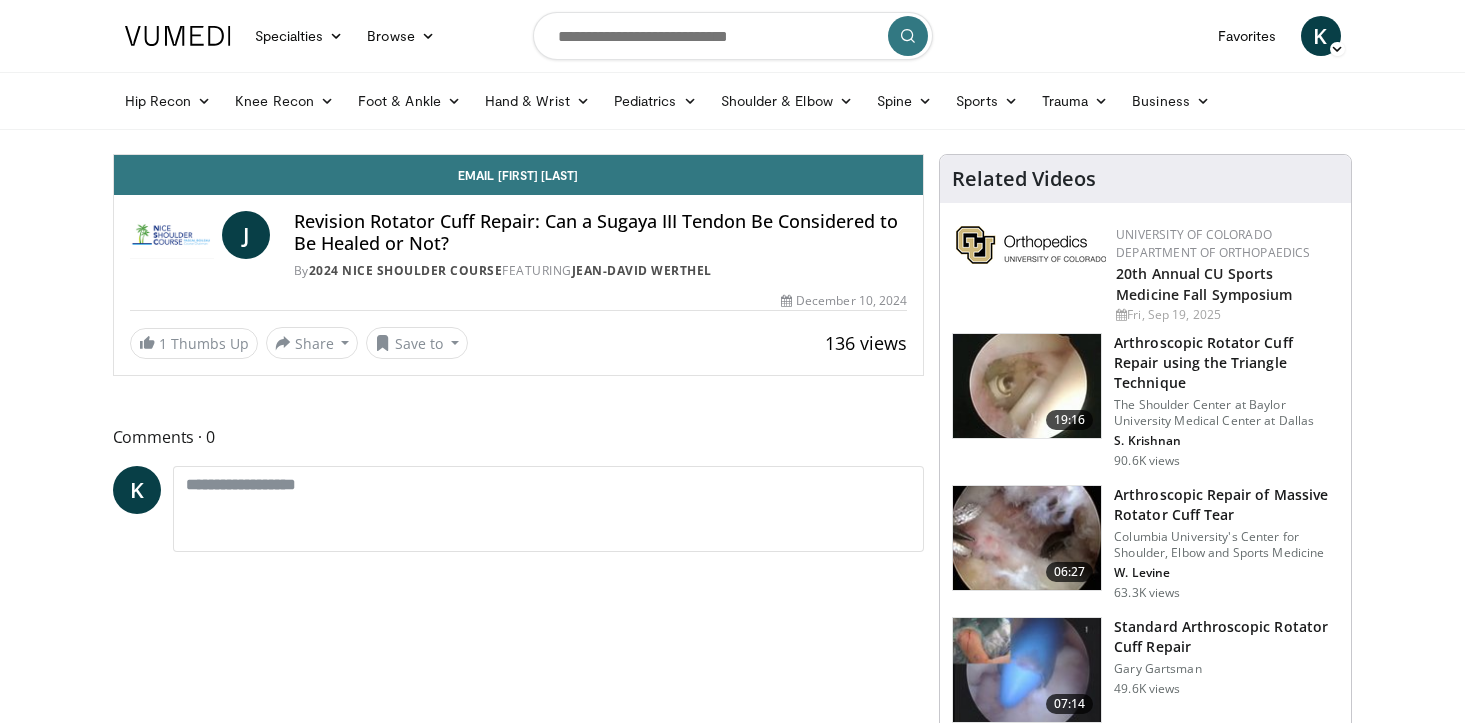 scroll, scrollTop: 0, scrollLeft: 0, axis: both 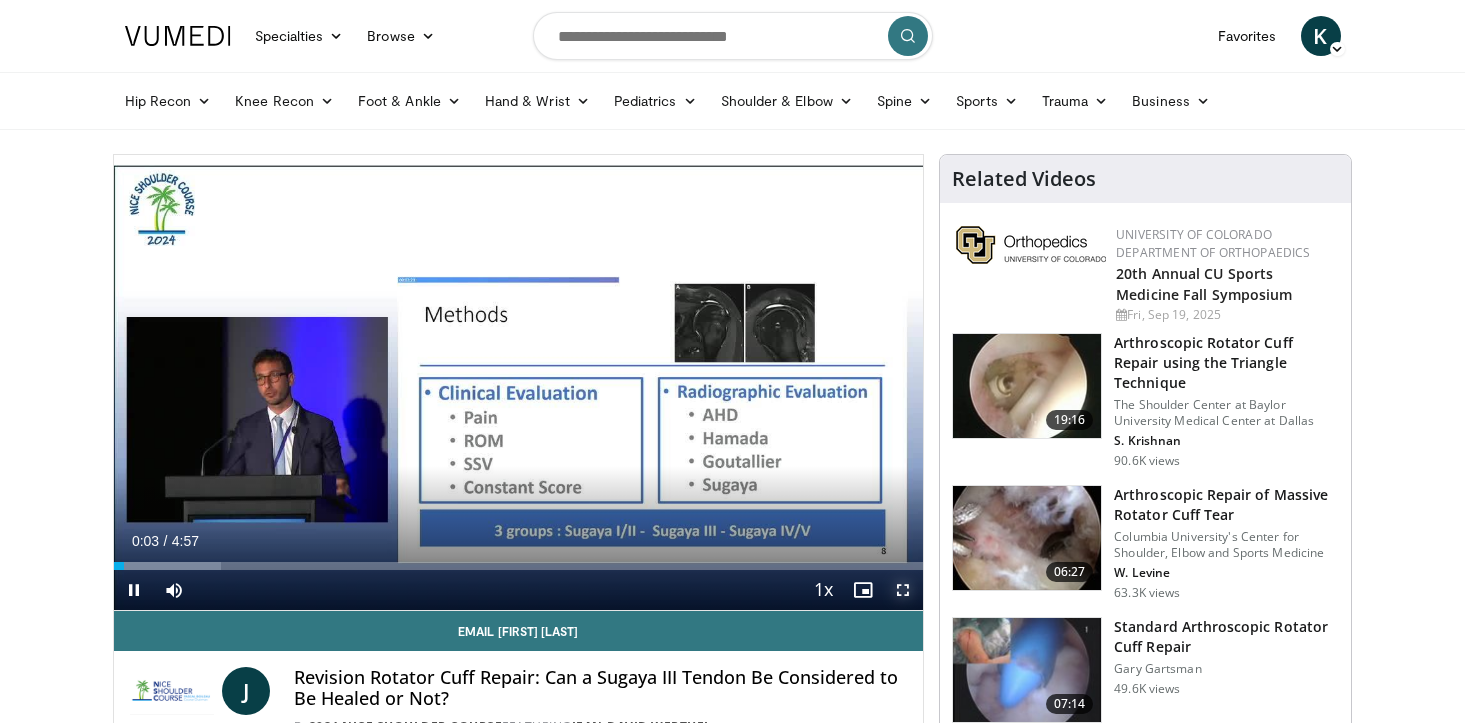 click at bounding box center [903, 590] 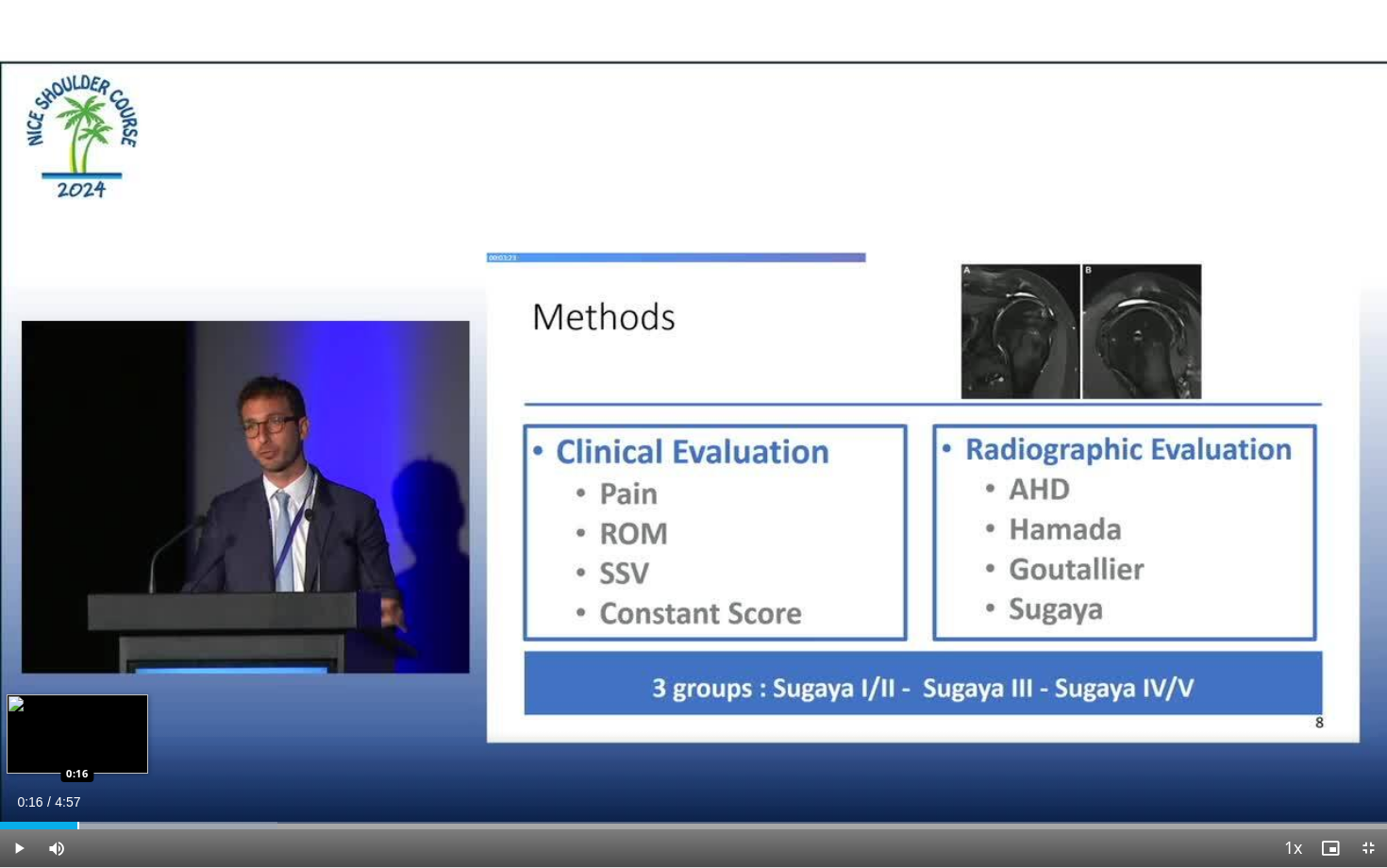 click at bounding box center (78, 826) 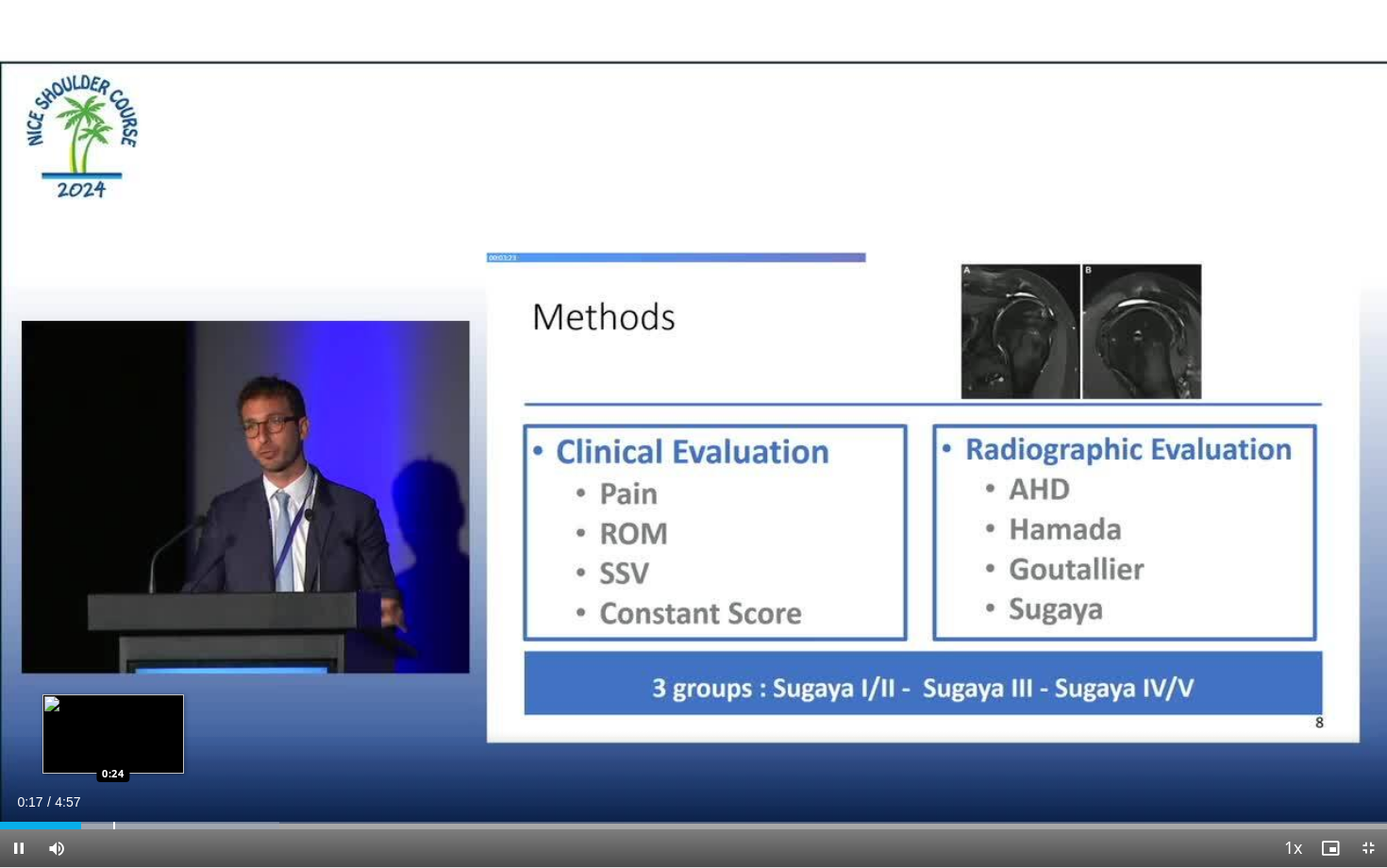 click on "Loaded :  20.16% 0:17 0:24" at bounding box center (694, 820) 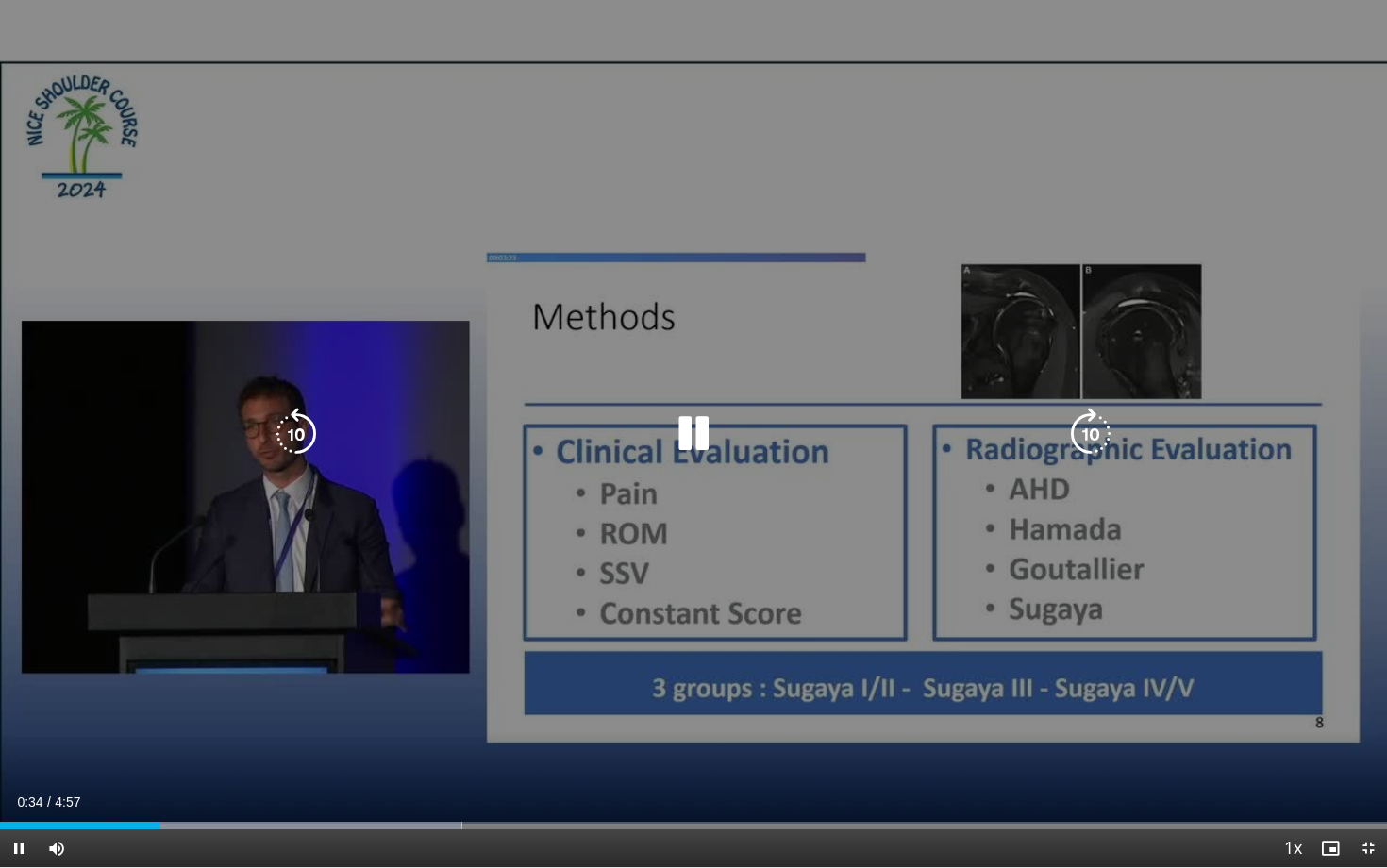 click on "10 seconds
Tap to unmute" at bounding box center (694, 433) 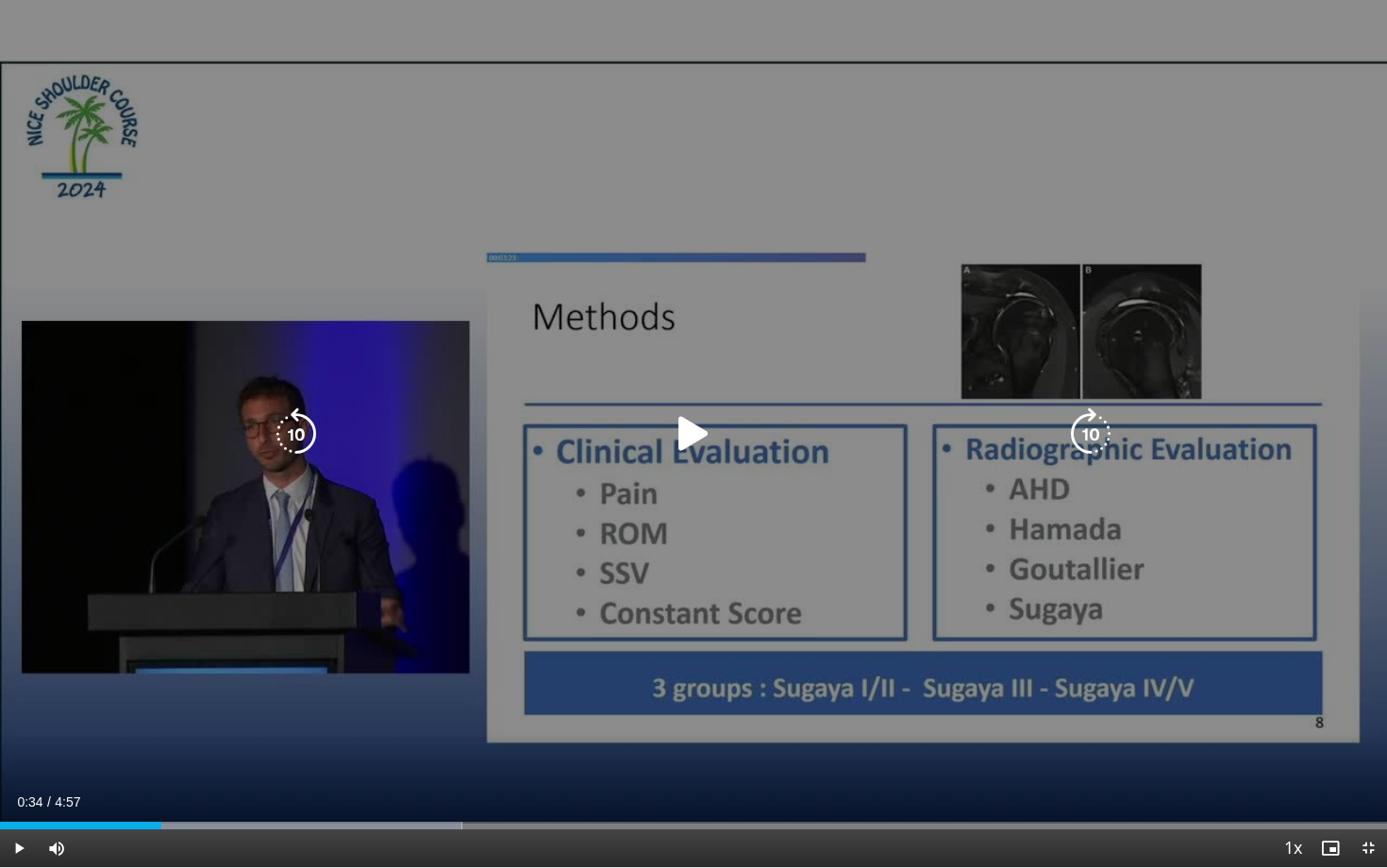 click on "10 seconds
Tap to unmute" at bounding box center (694, 433) 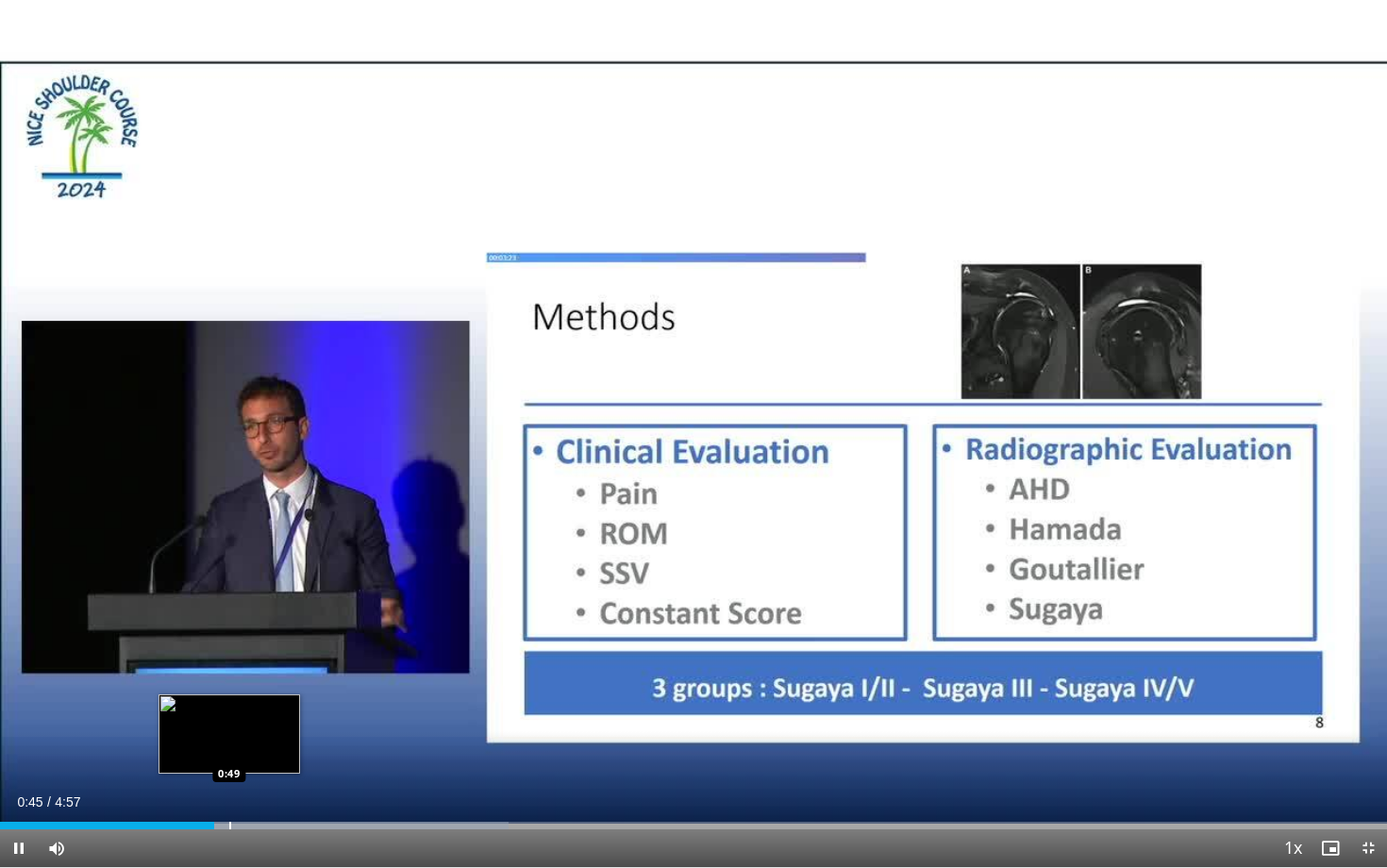 click at bounding box center [230, 826] 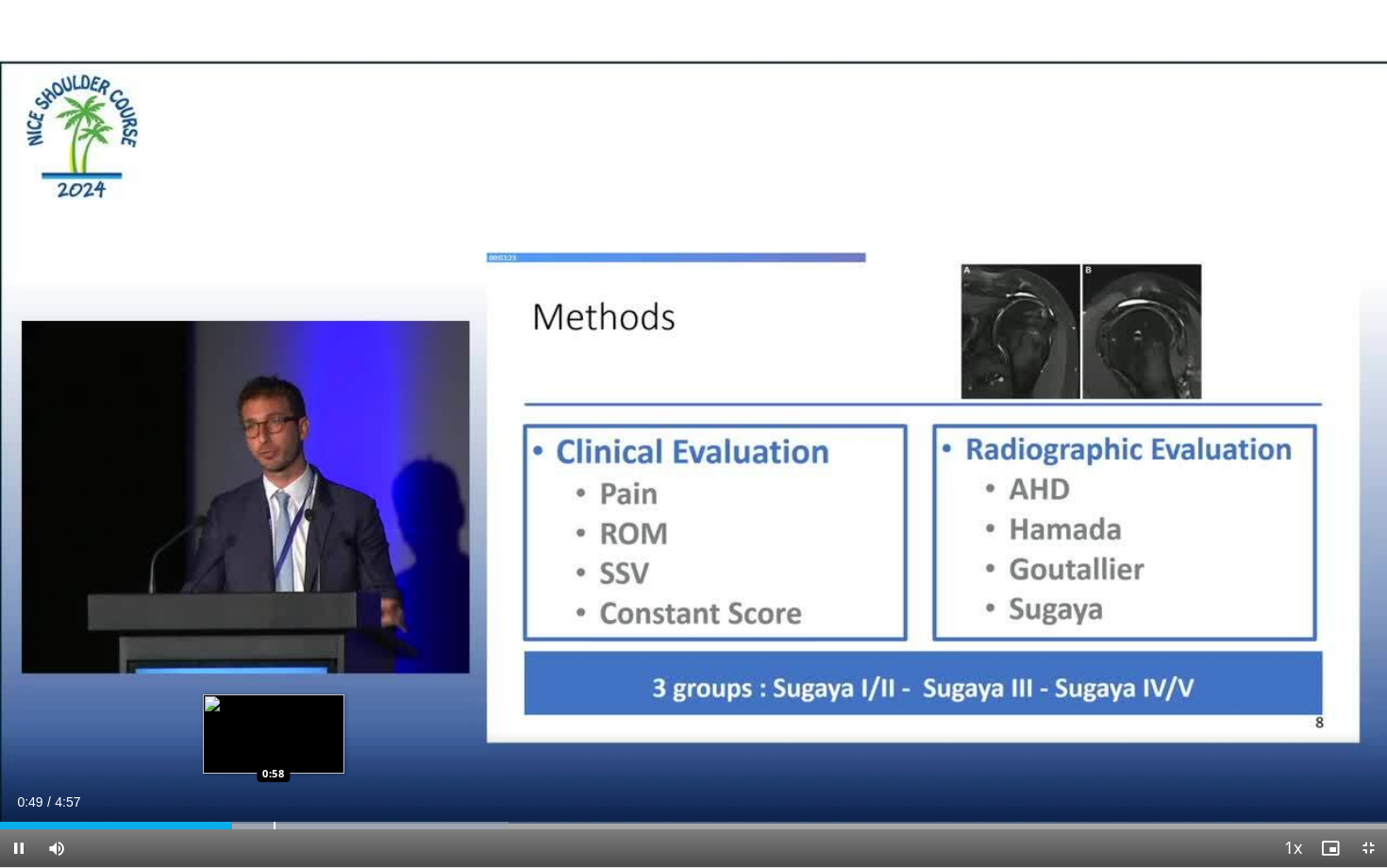click at bounding box center (275, 826) 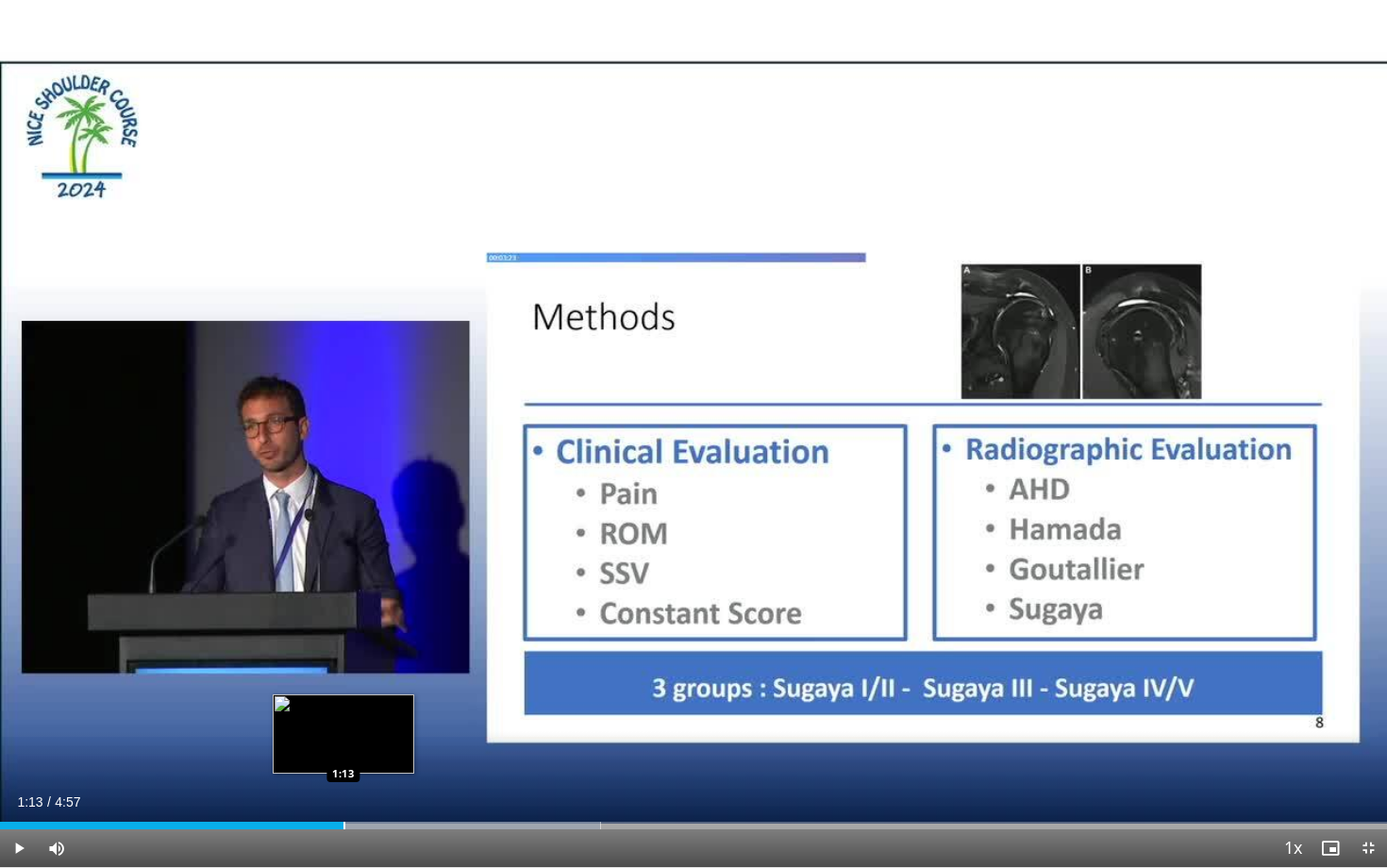 click at bounding box center [344, 826] 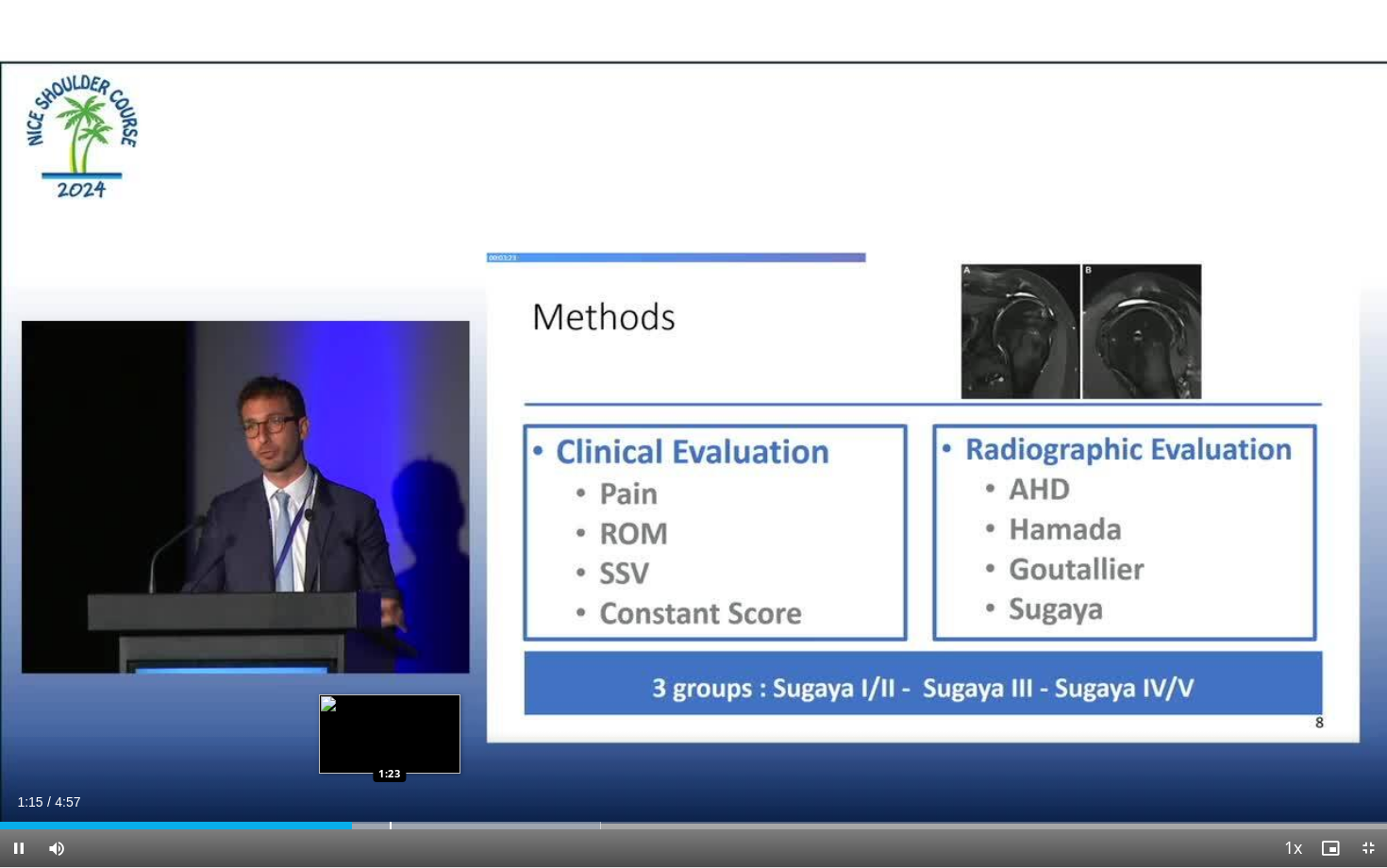 click at bounding box center [391, 826] 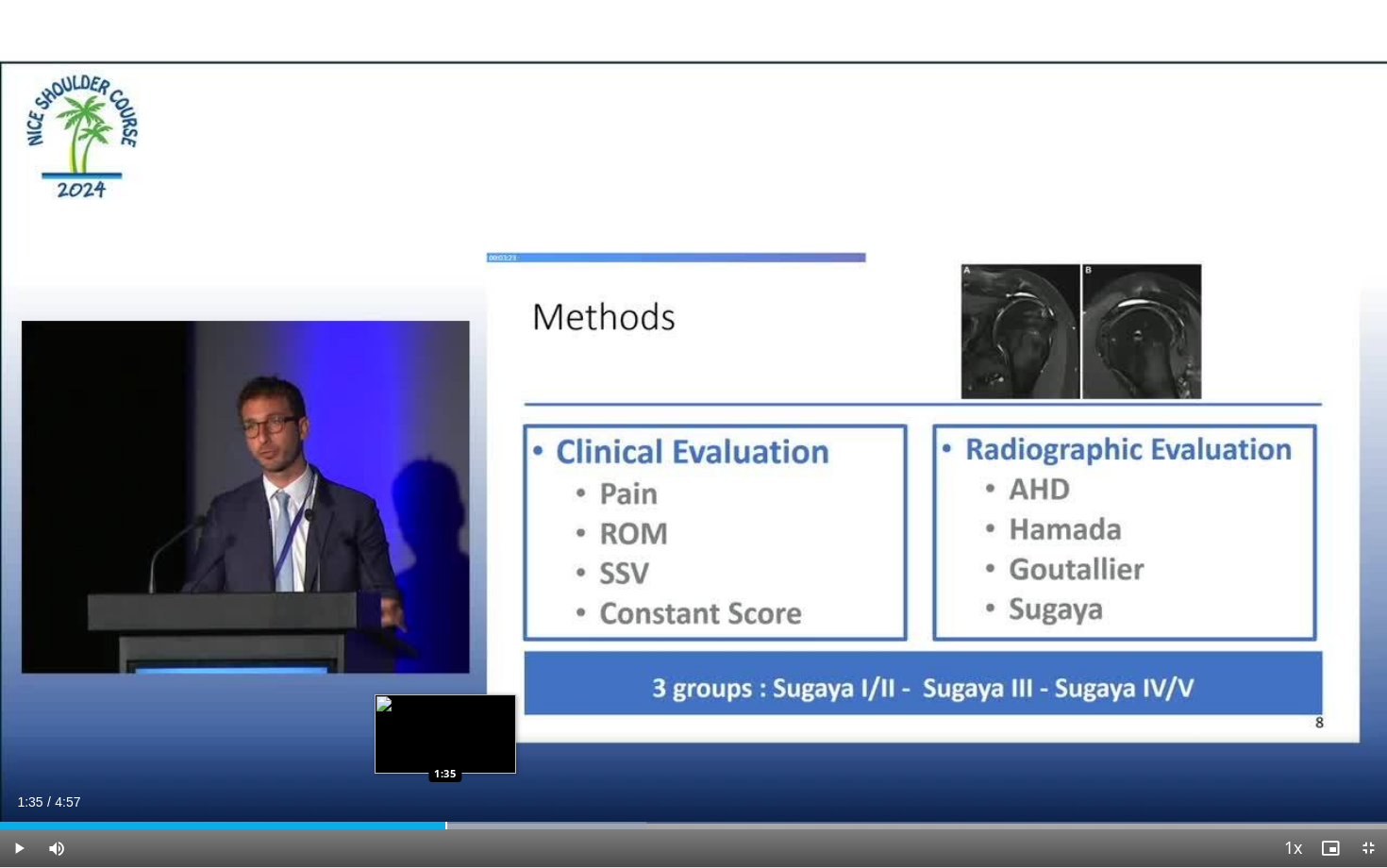 click at bounding box center [446, 826] 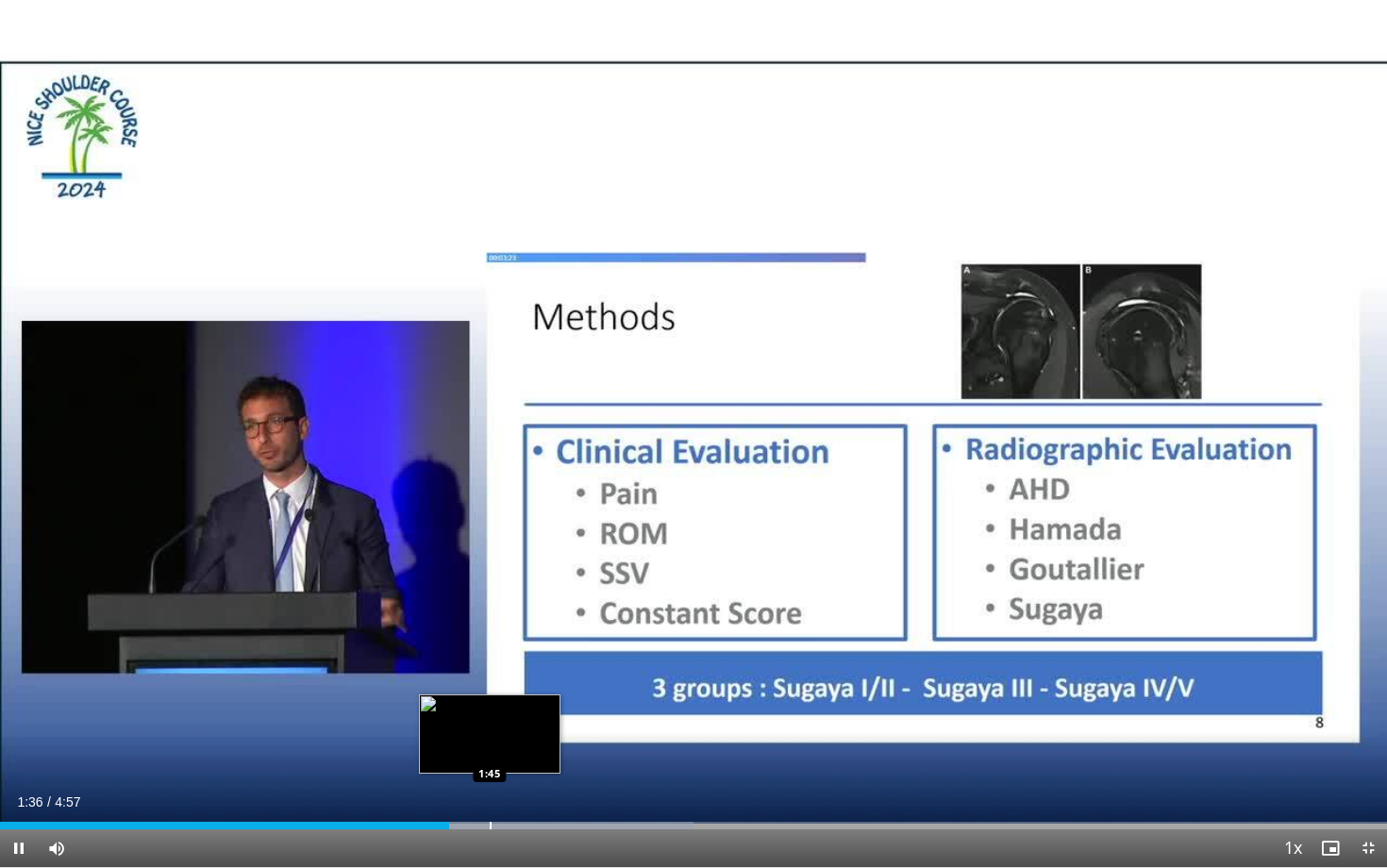 click at bounding box center [491, 826] 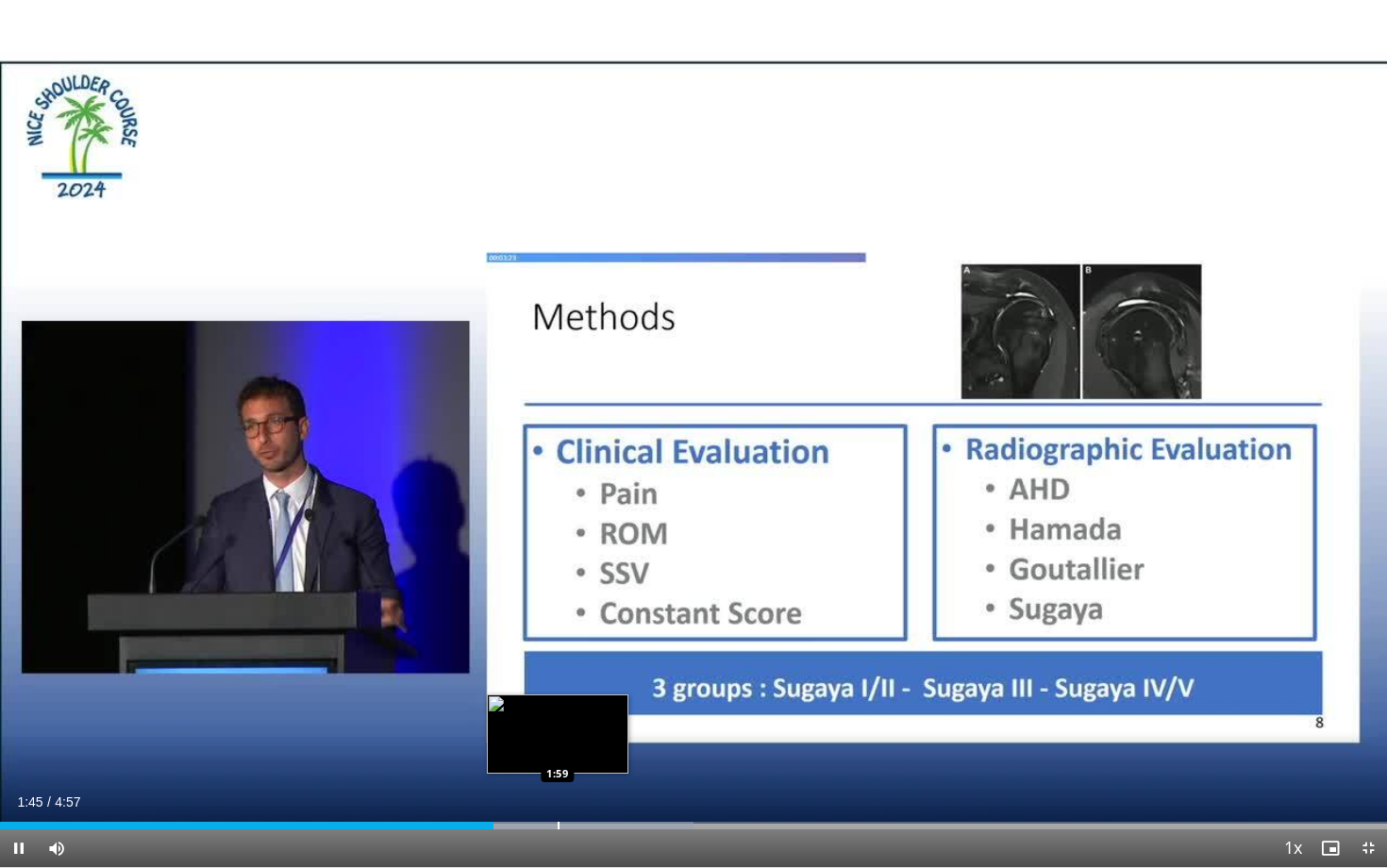 click at bounding box center (500, 826) 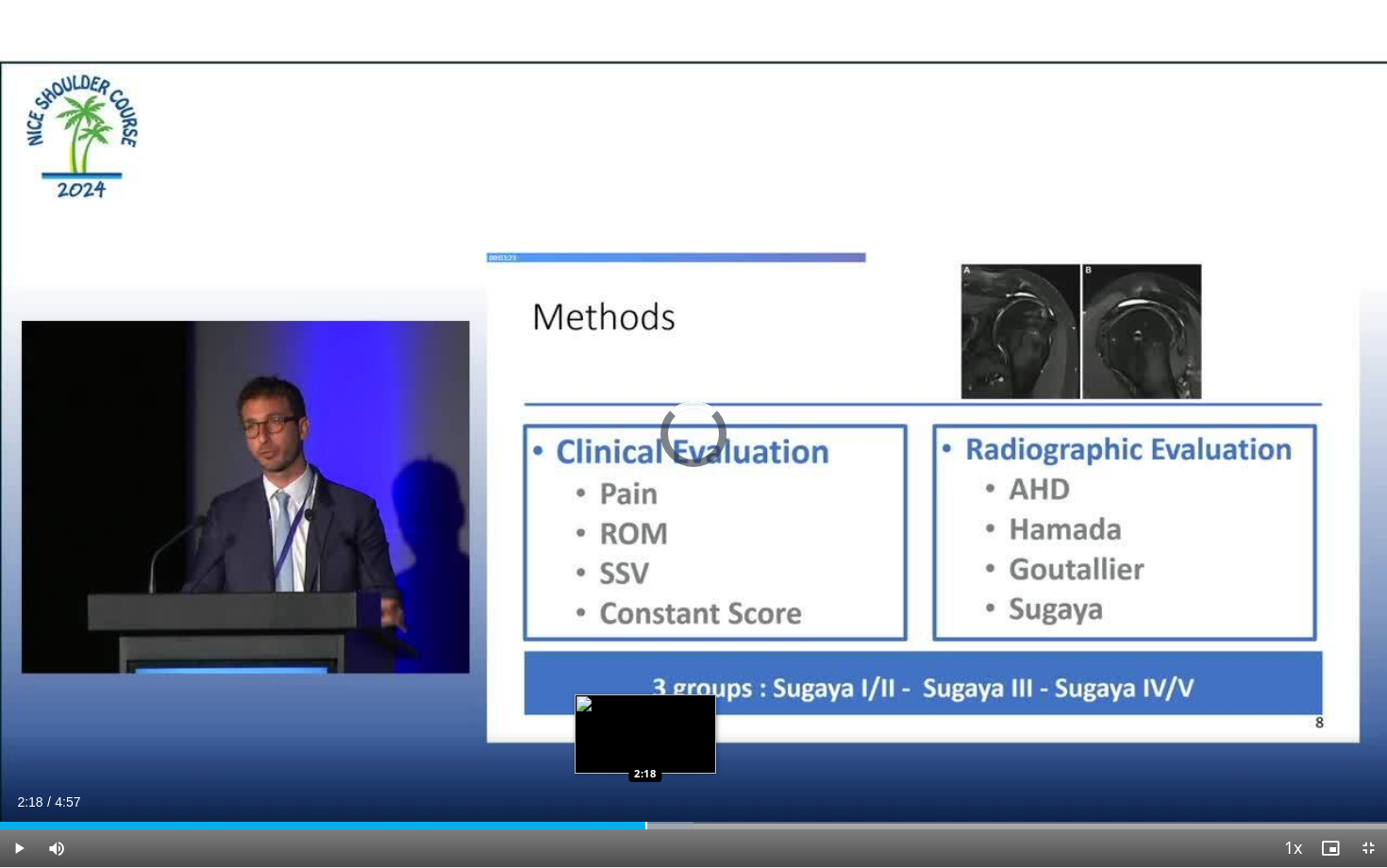 click on "Loaded :  49.97% 2:00 2:18" at bounding box center (694, 820) 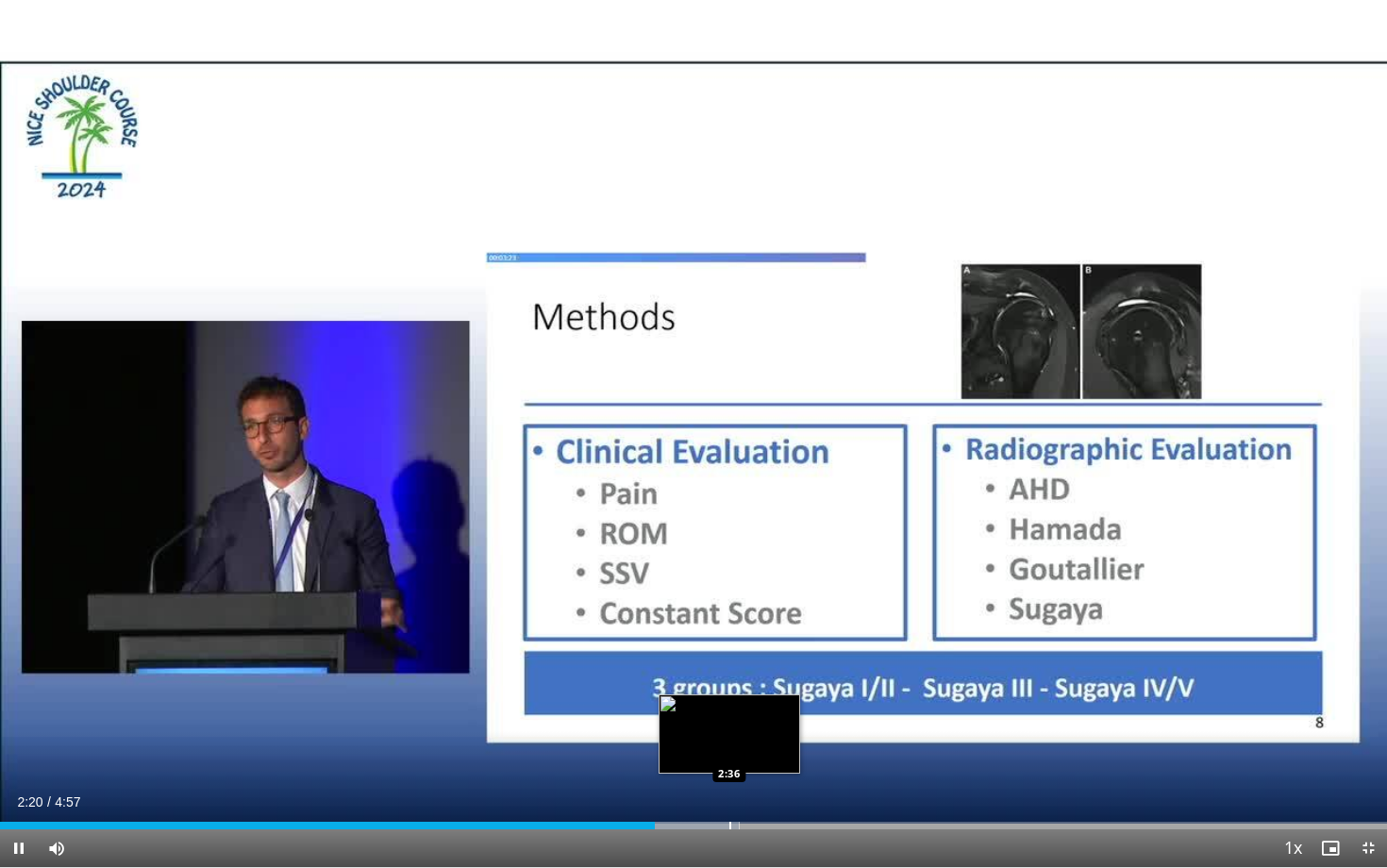 click at bounding box center (730, 826) 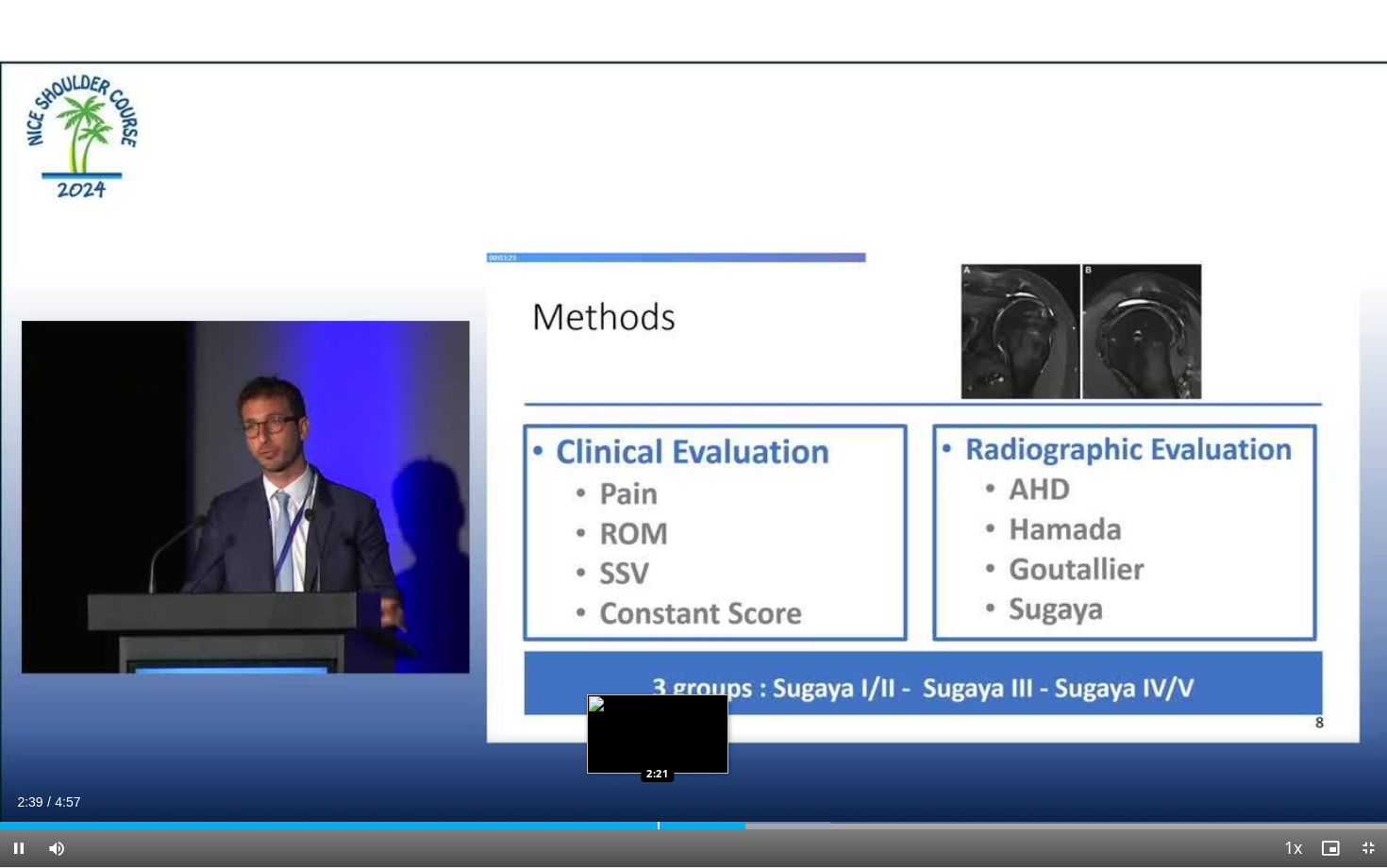 click at bounding box center (659, 826) 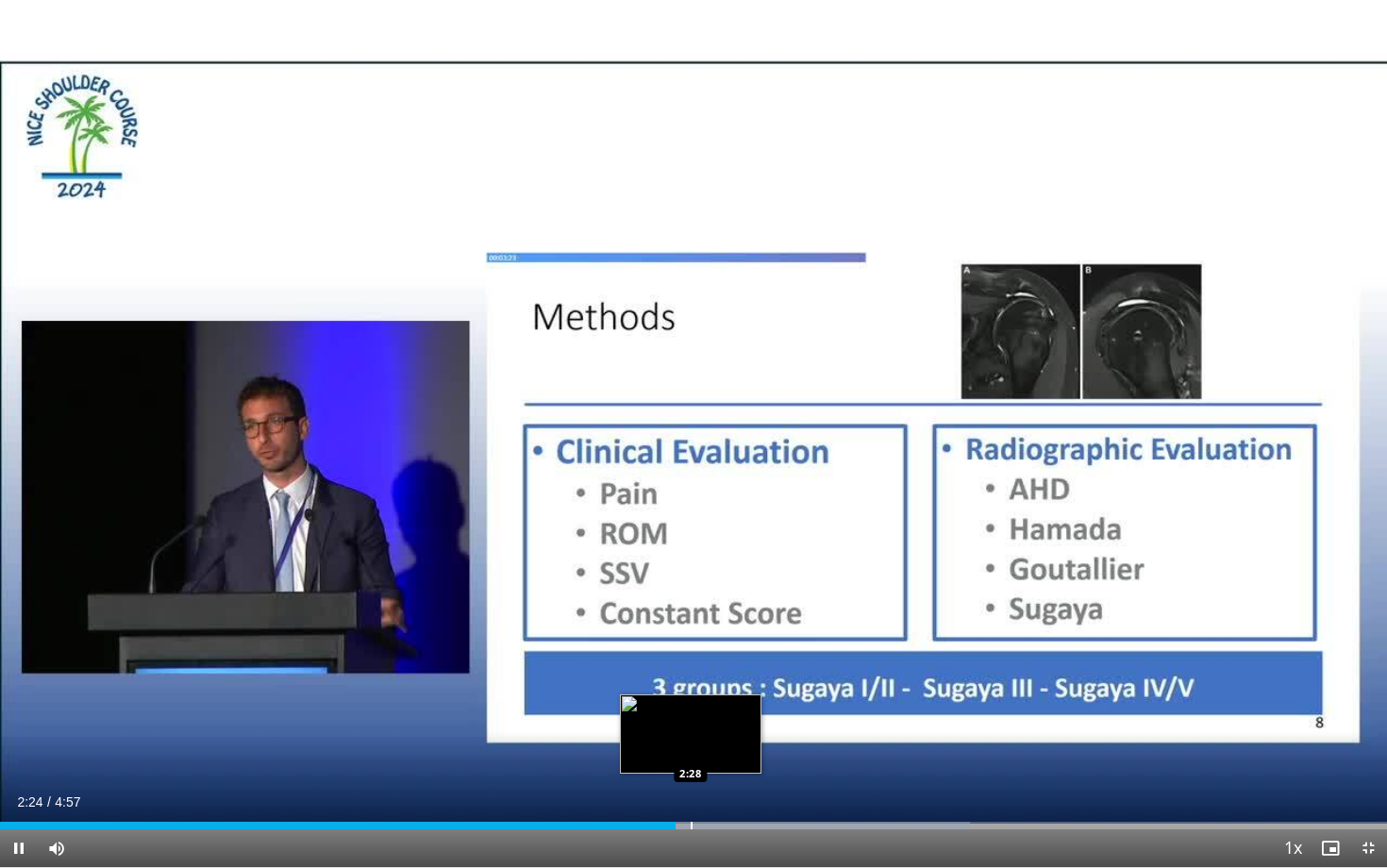click on "Loaded :  69.96% 2:24 2:28" at bounding box center [694, 820] 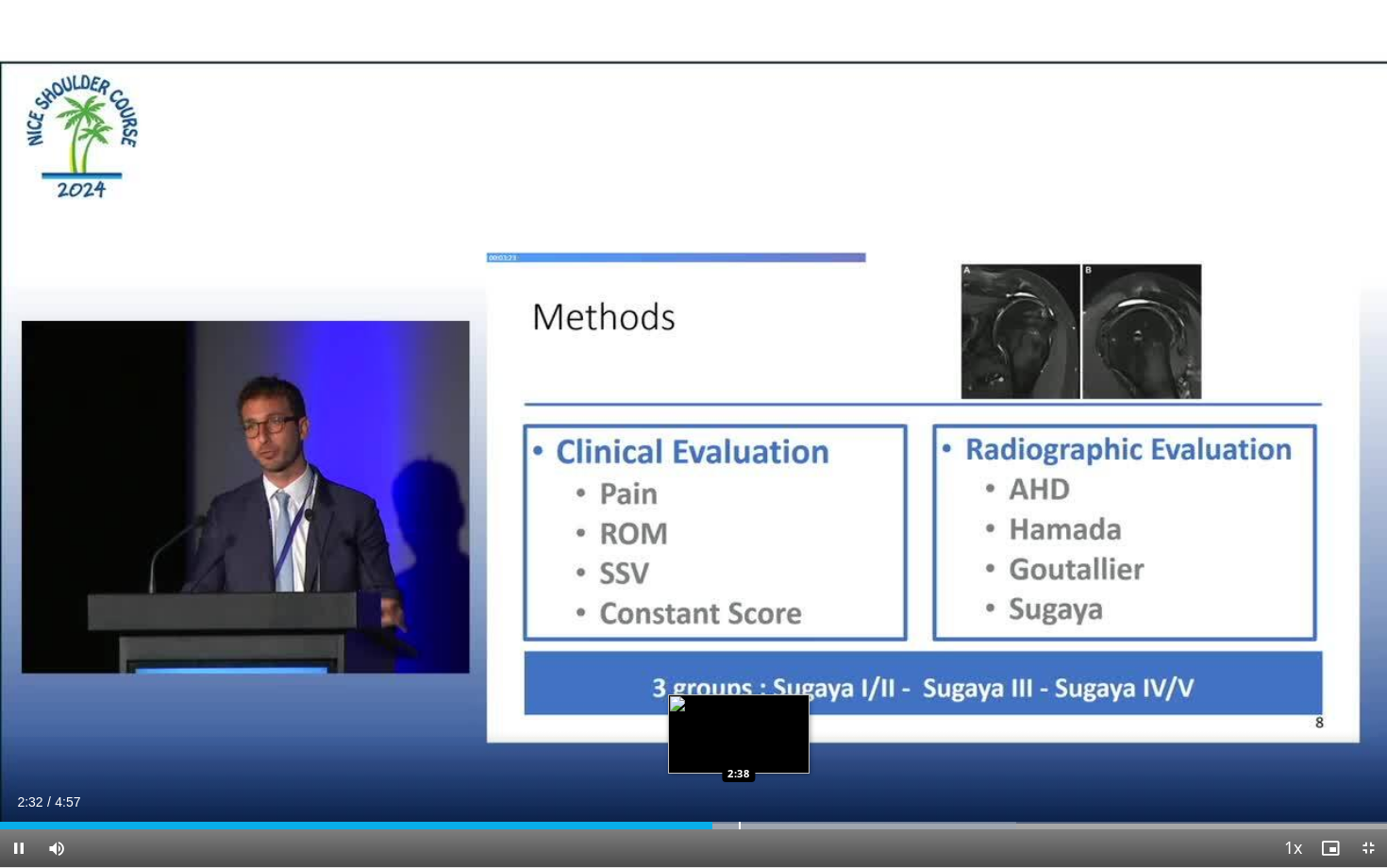 click at bounding box center (740, 826) 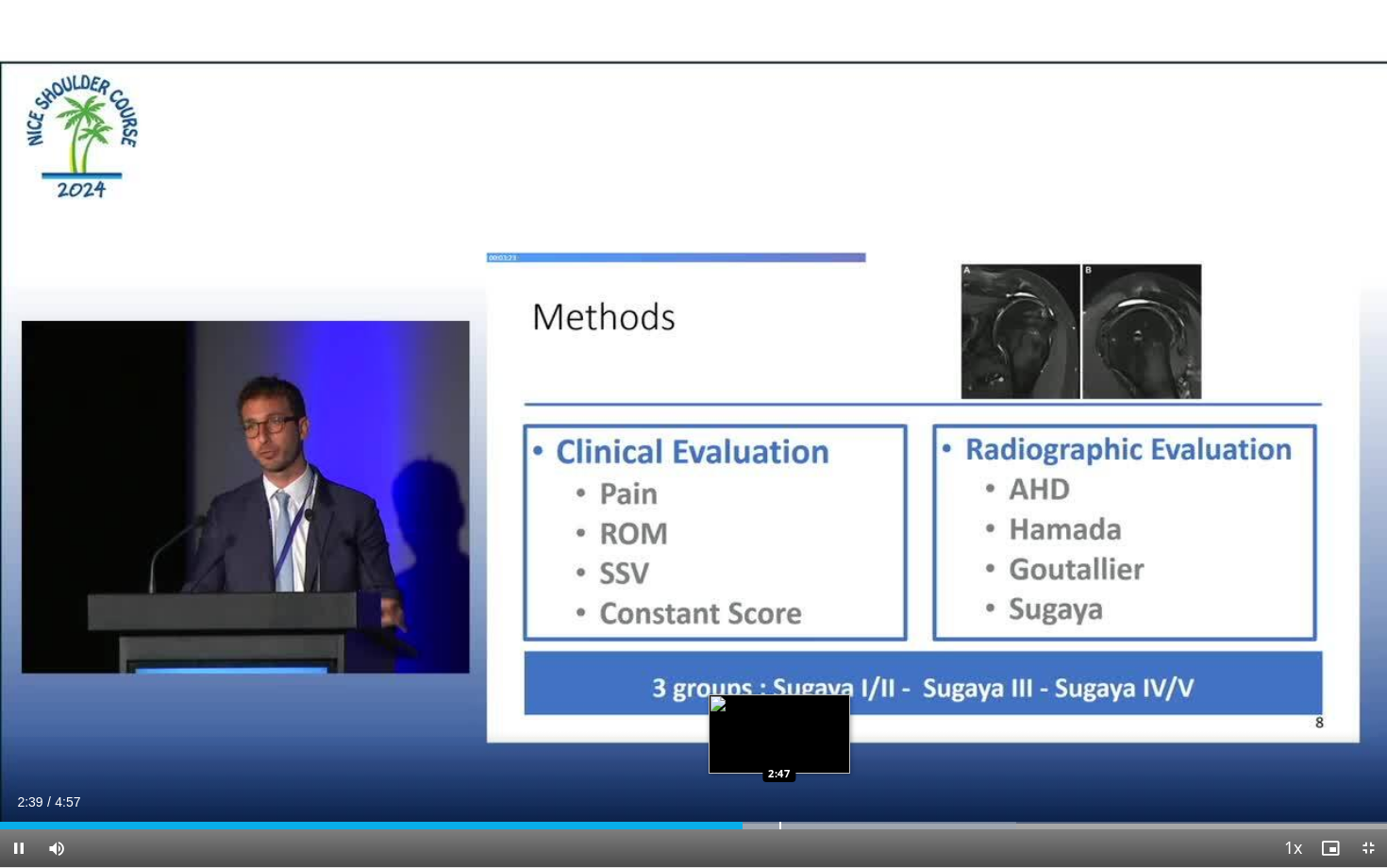 click at bounding box center (780, 826) 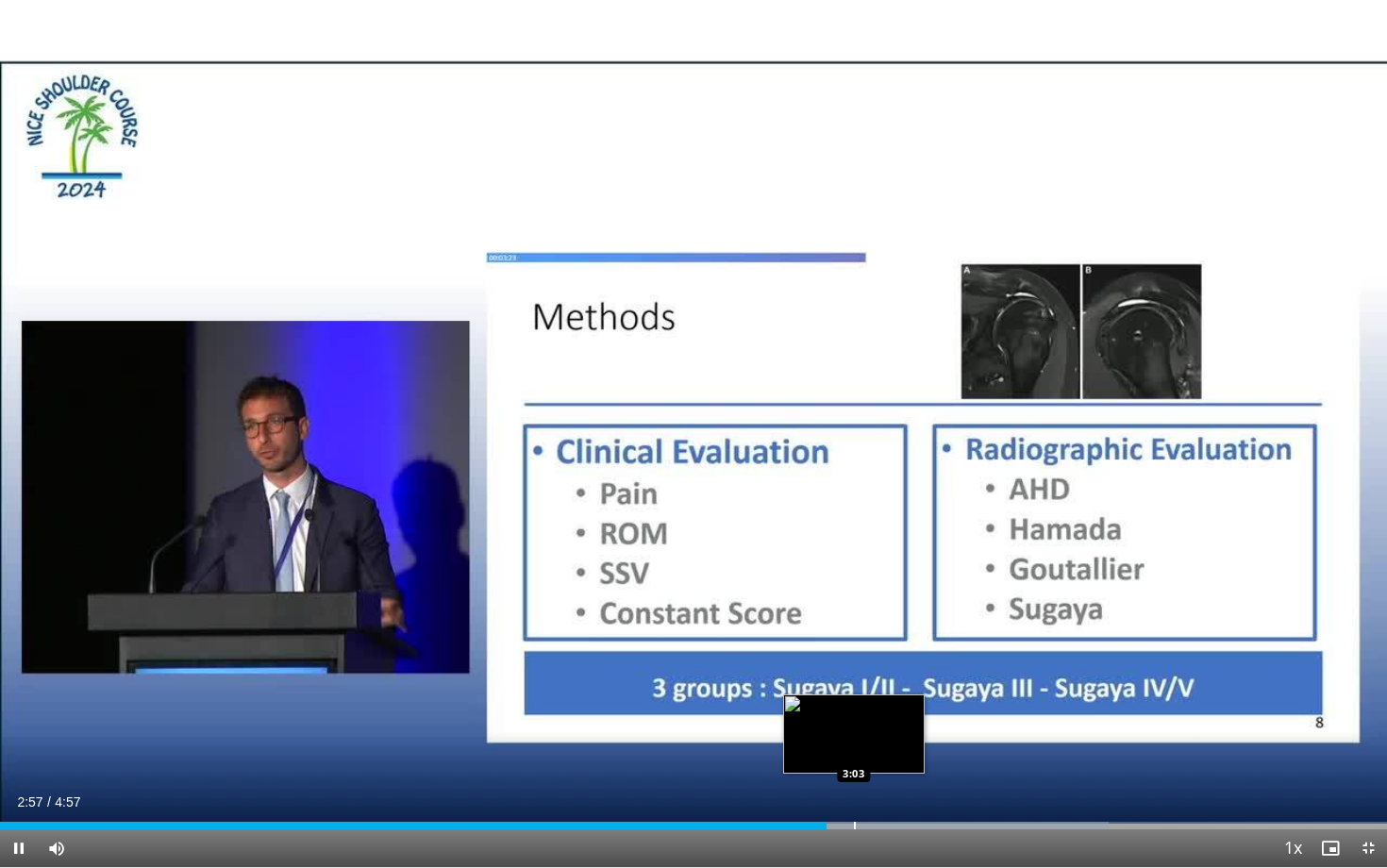 click at bounding box center [855, 826] 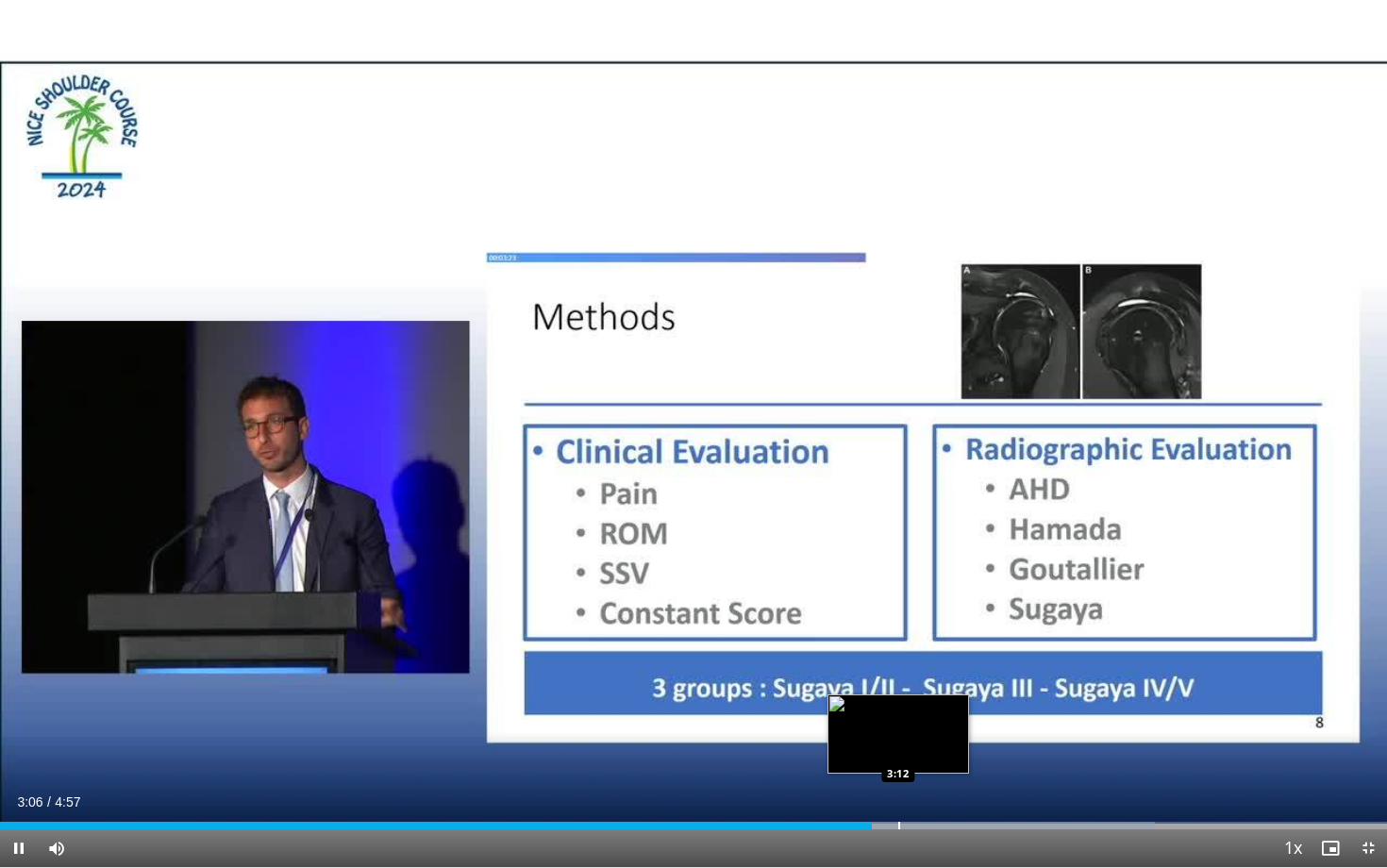 click on "Loaded :  83.29% 3:07 3:12" at bounding box center (694, 820) 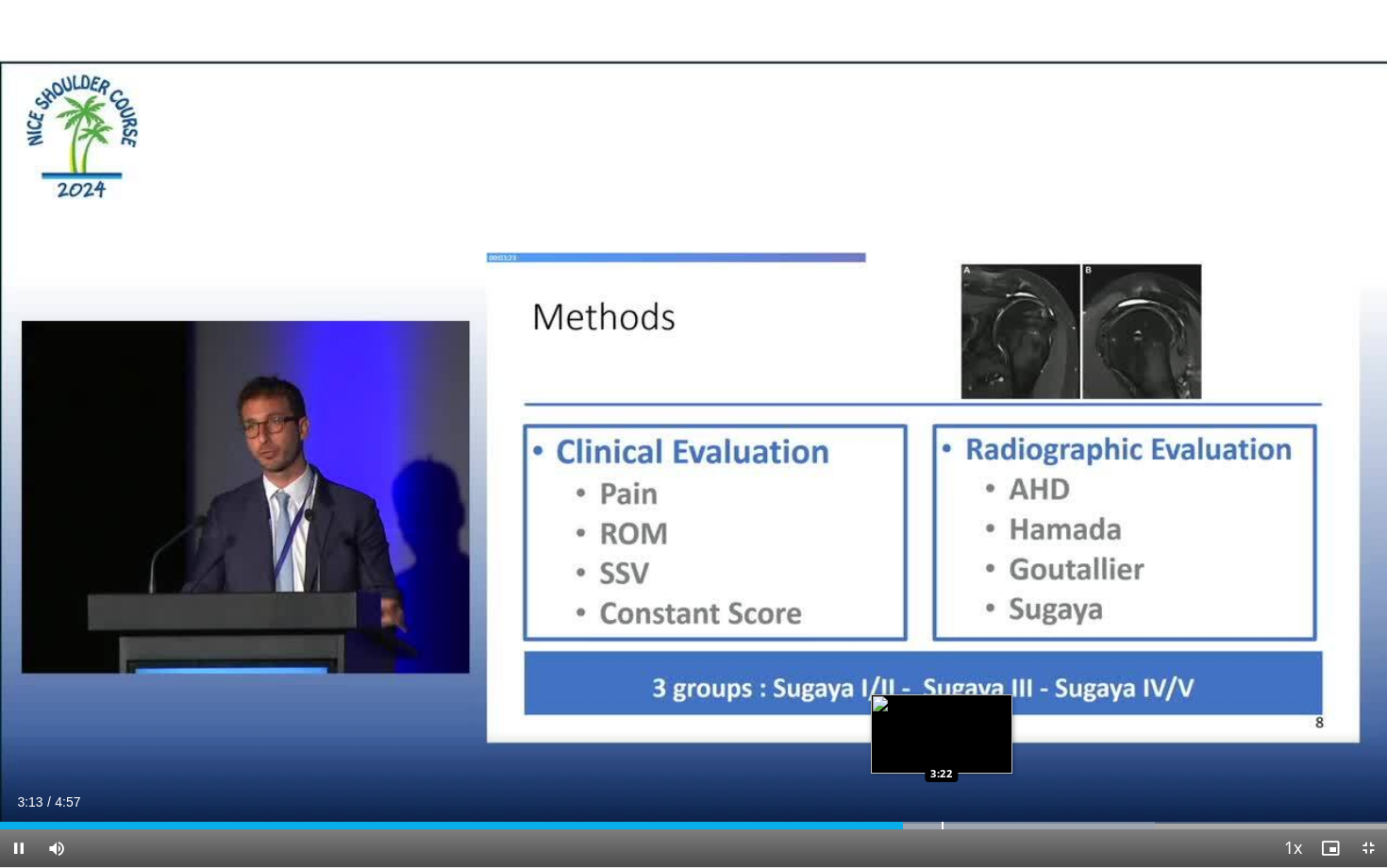 click at bounding box center [943, 826] 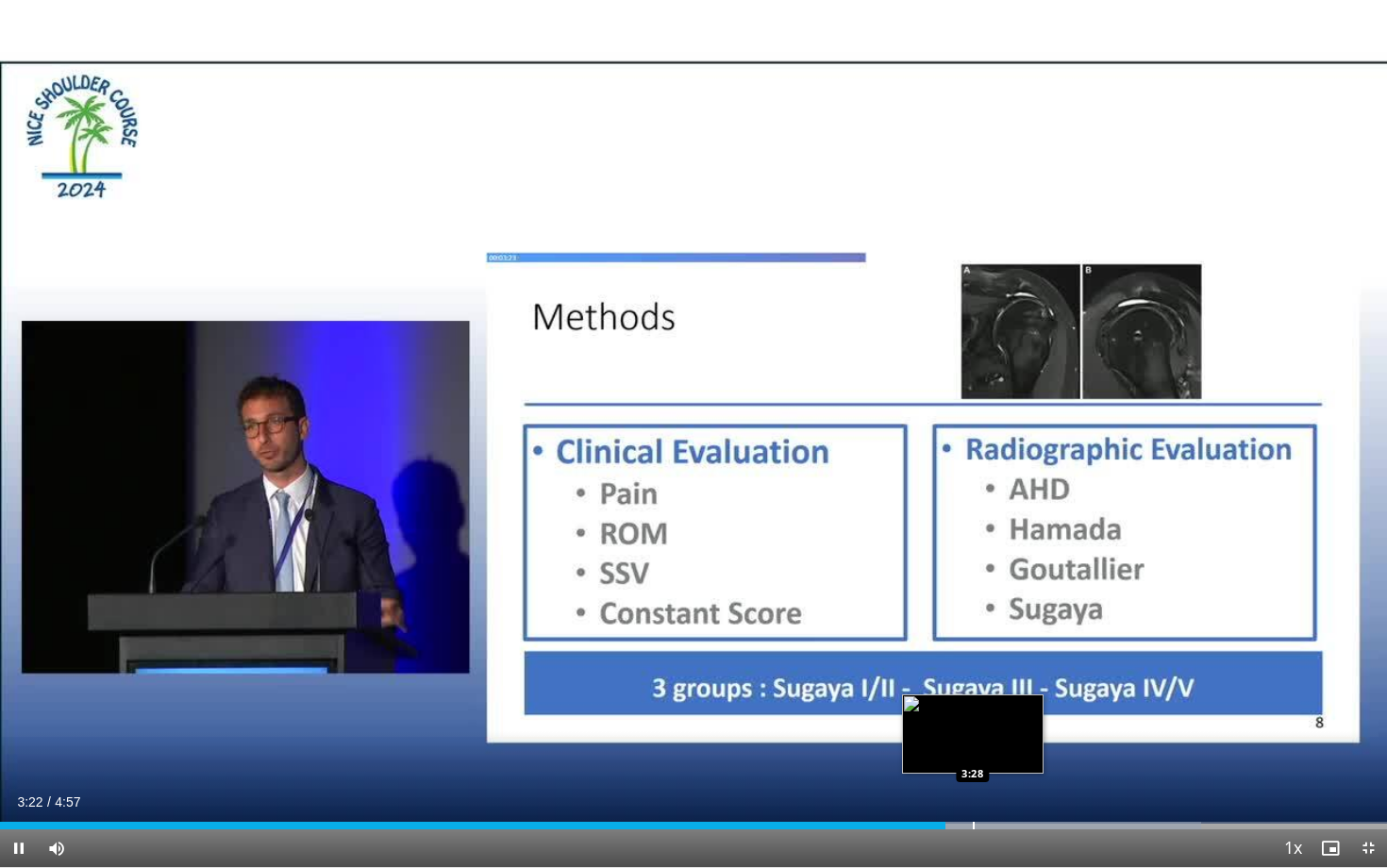 click at bounding box center [974, 826] 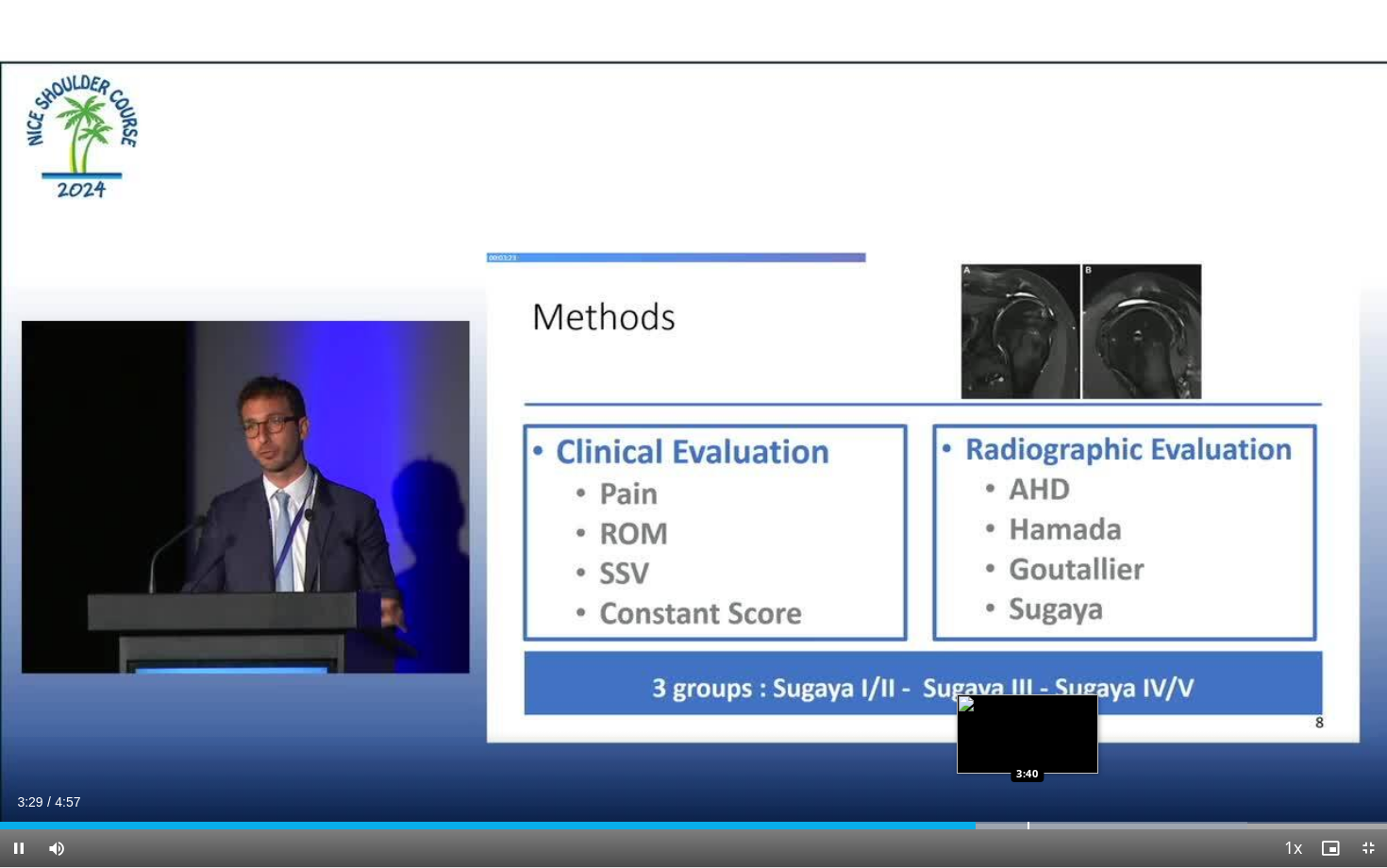 click at bounding box center (1028, 826) 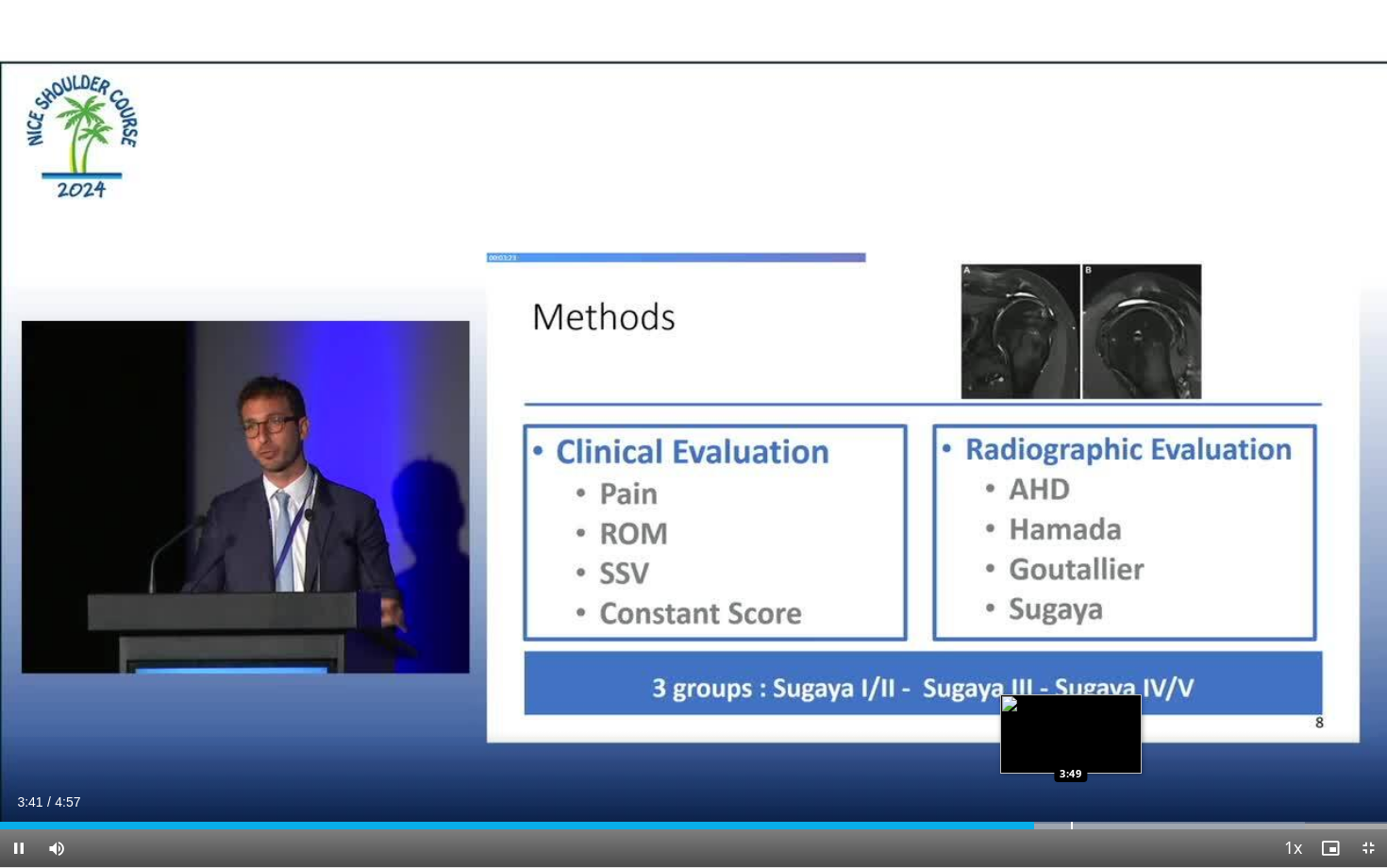 click at bounding box center [1072, 826] 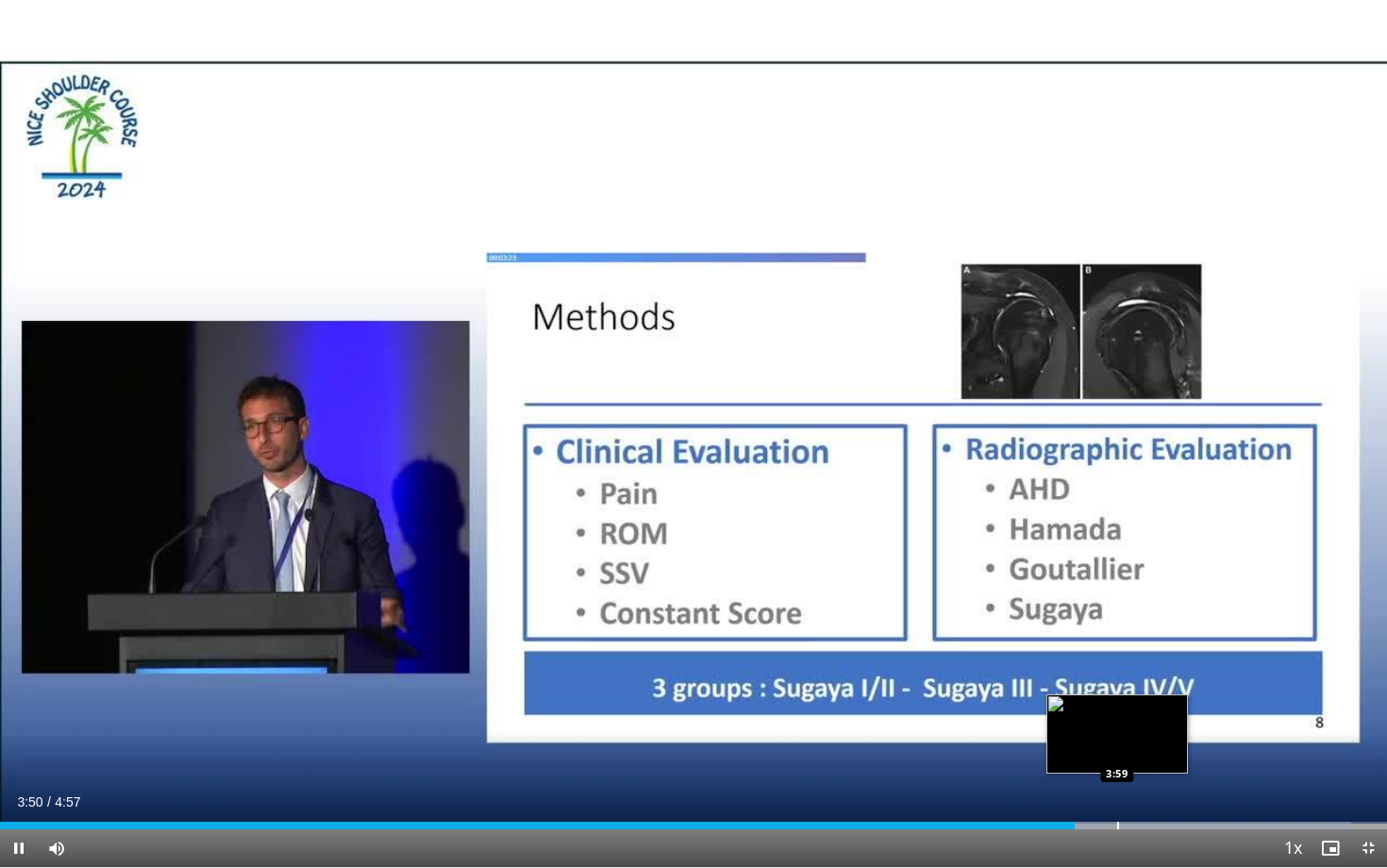 click at bounding box center (1118, 826) 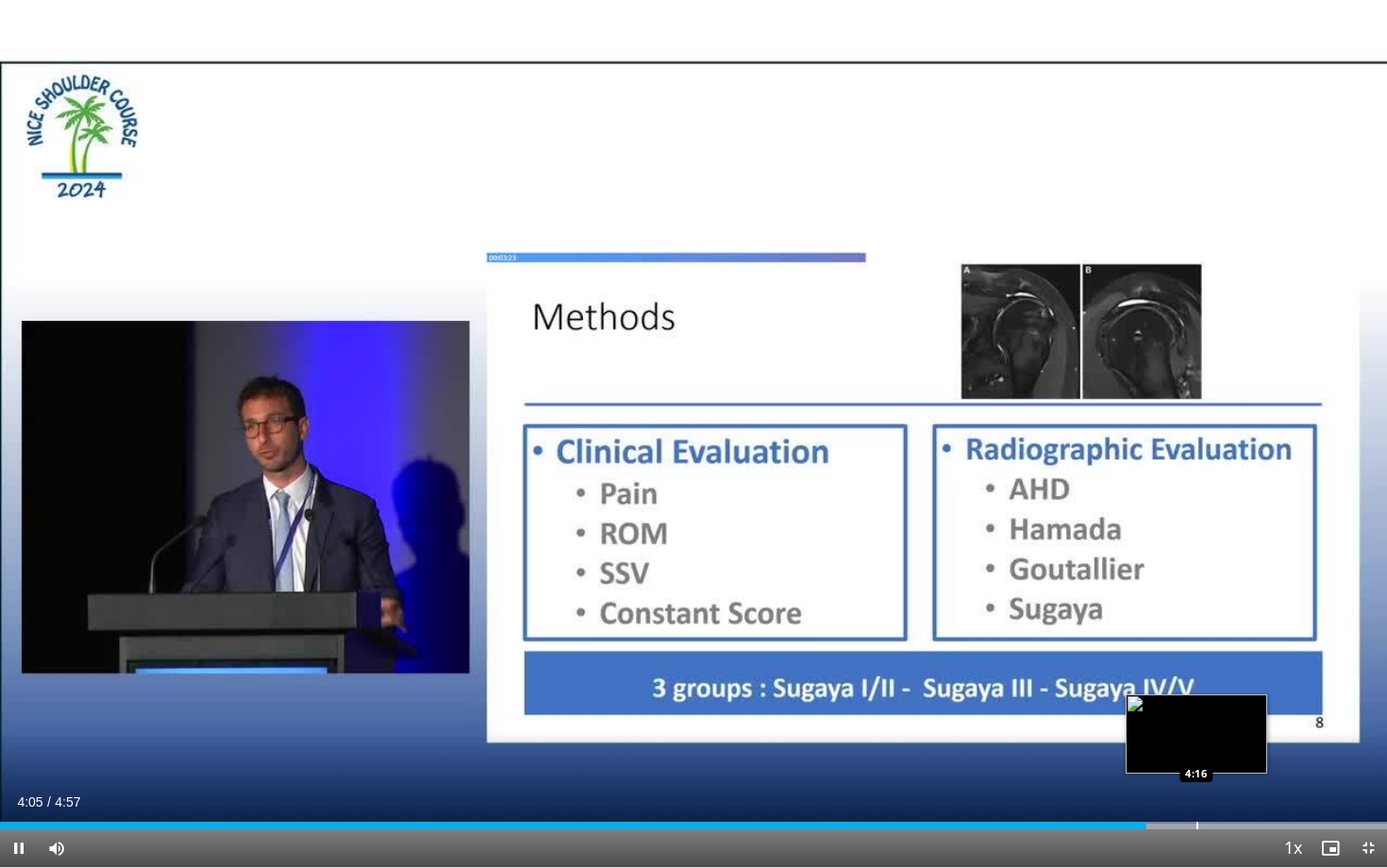click at bounding box center [1197, 826] 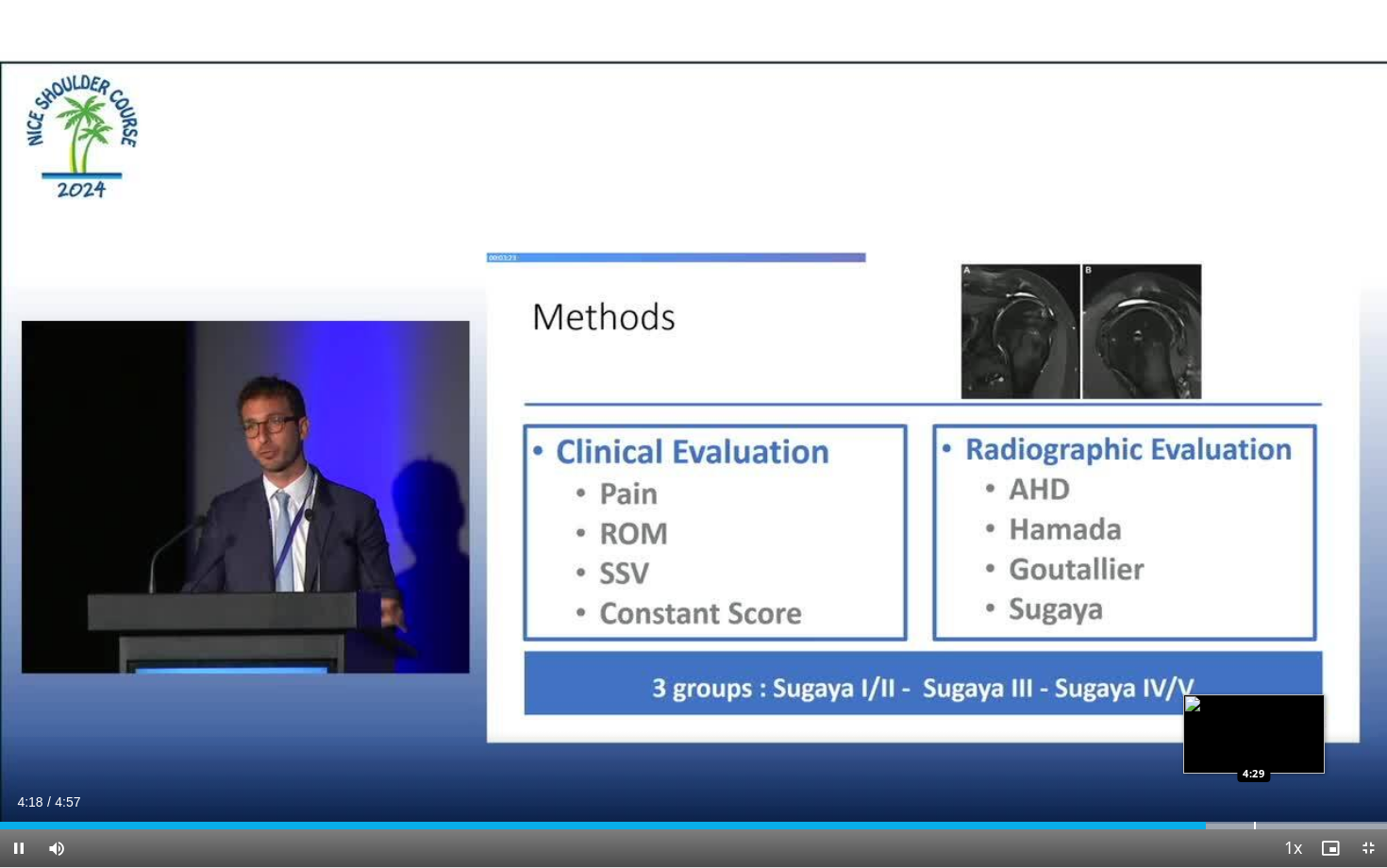 click at bounding box center (1255, 826) 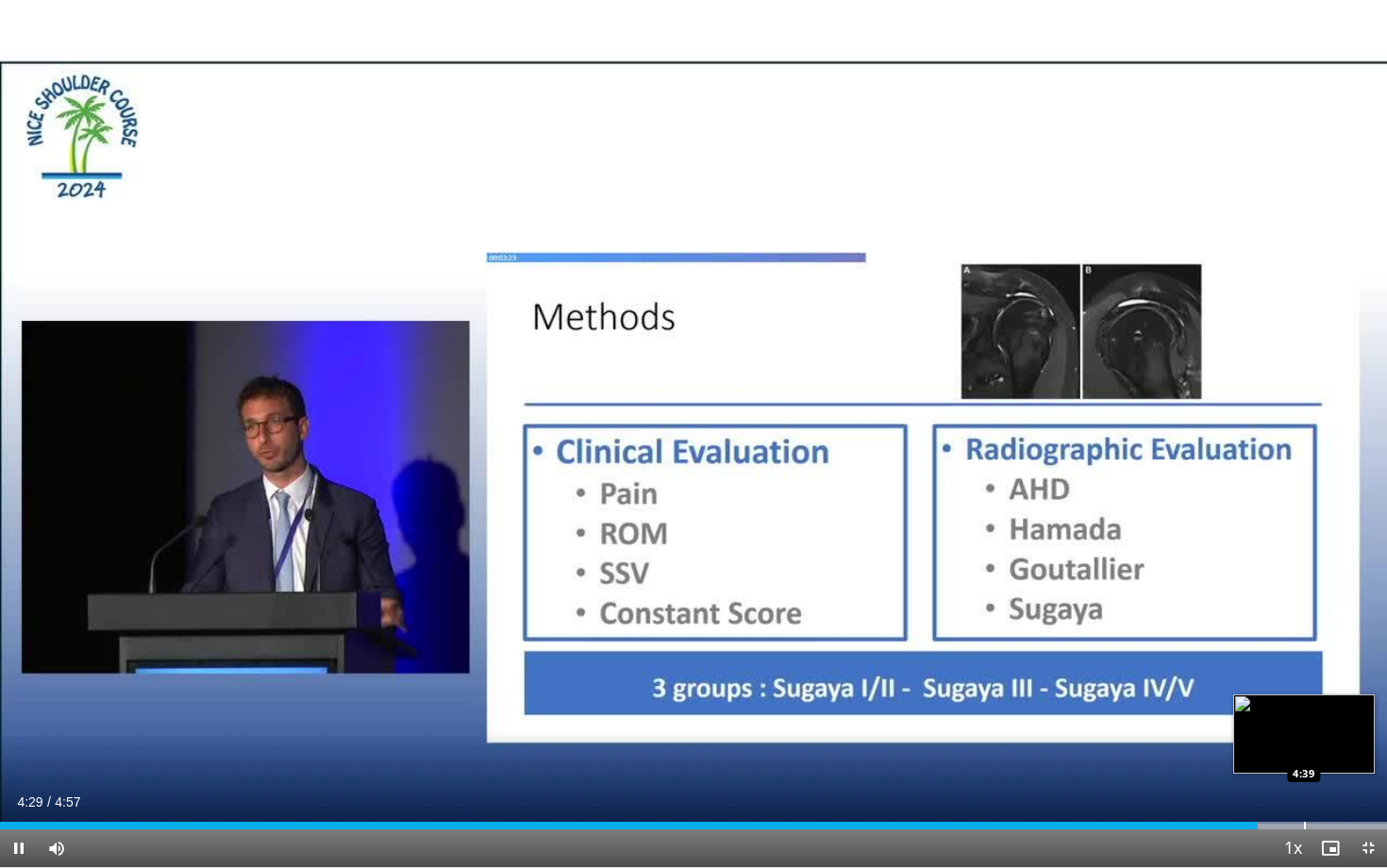 click at bounding box center [1305, 826] 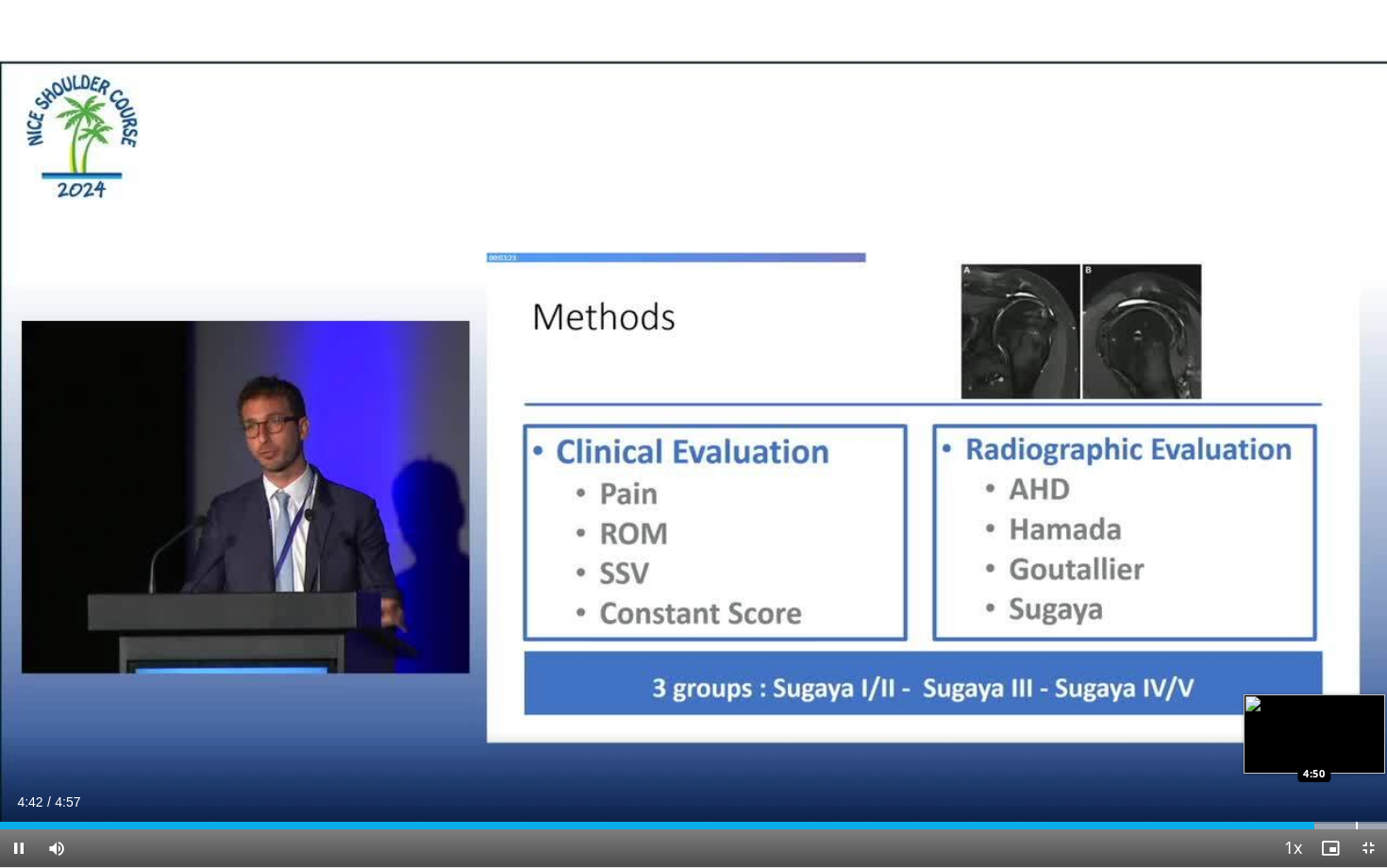click at bounding box center [1357, 826] 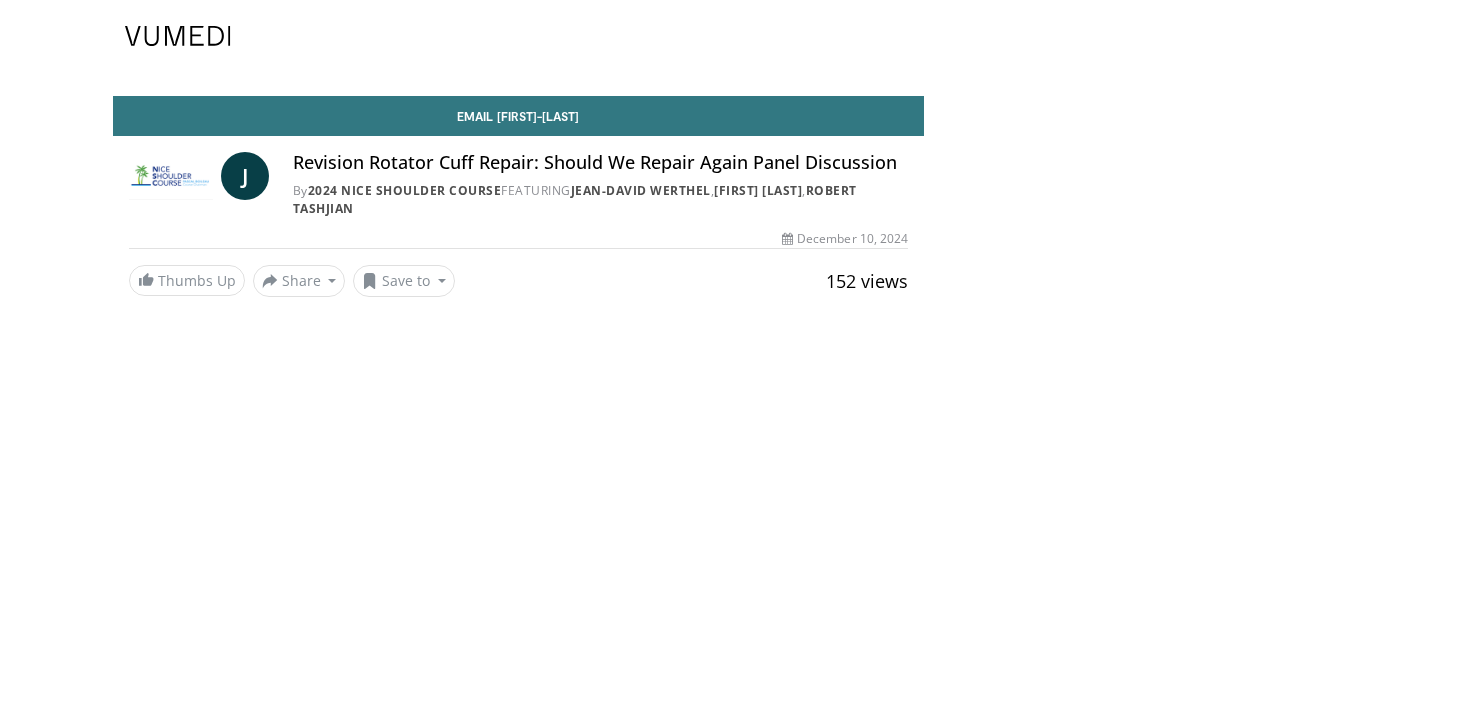 scroll, scrollTop: 0, scrollLeft: 0, axis: both 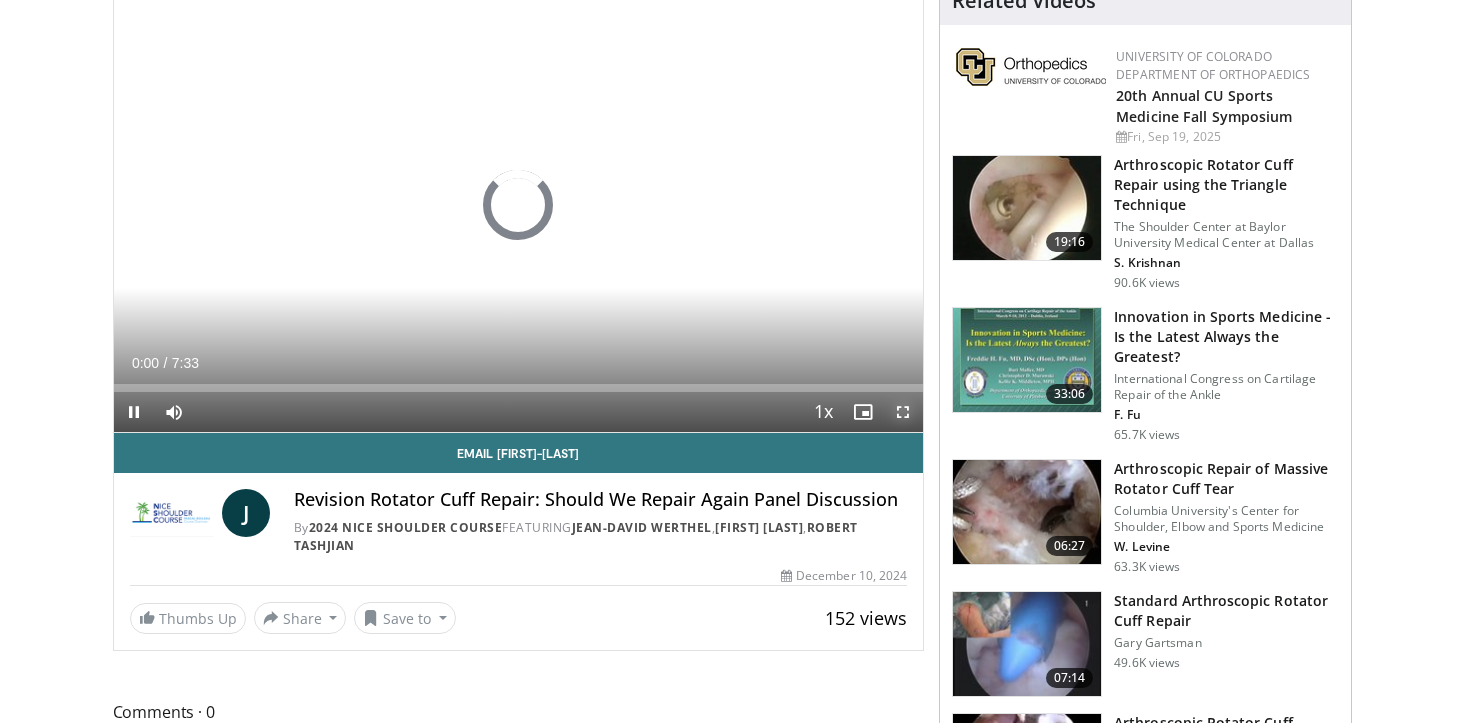 click at bounding box center (903, 412) 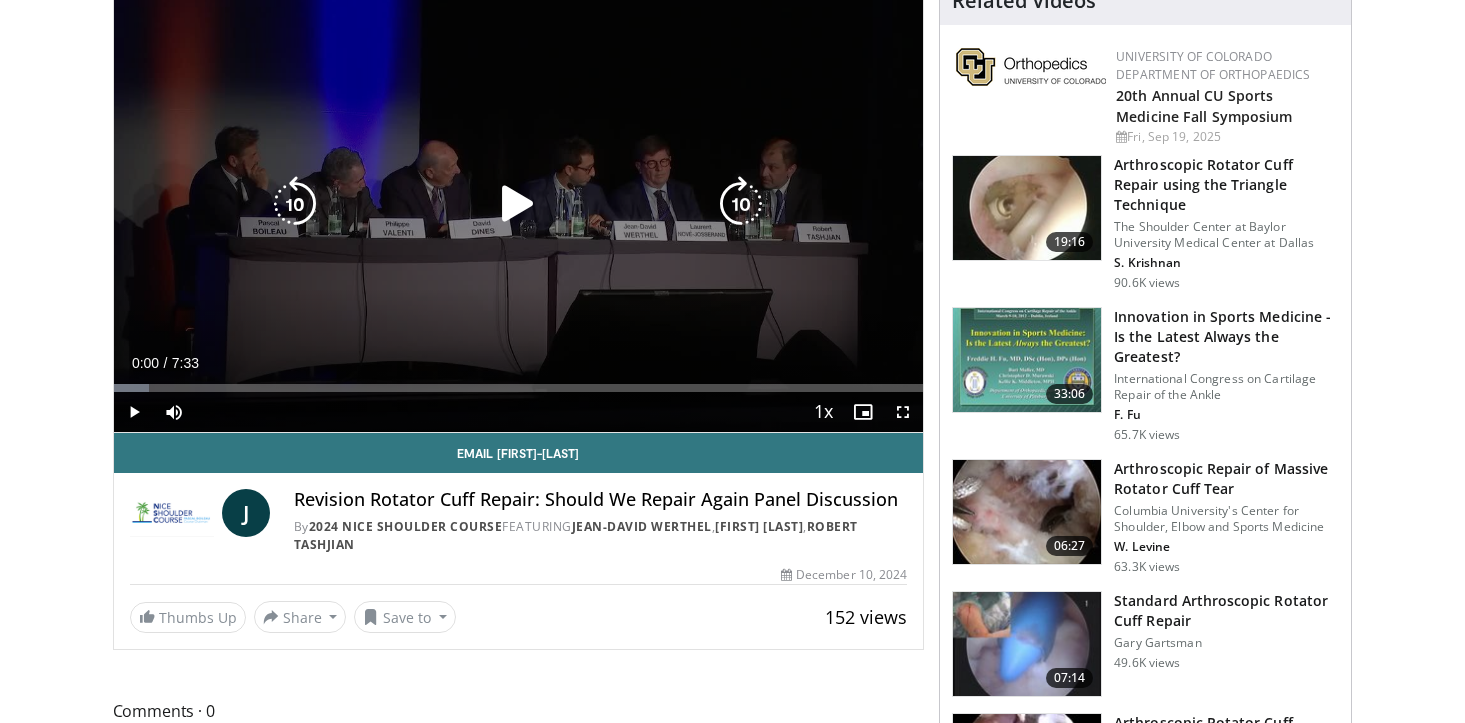 click at bounding box center [518, 204] 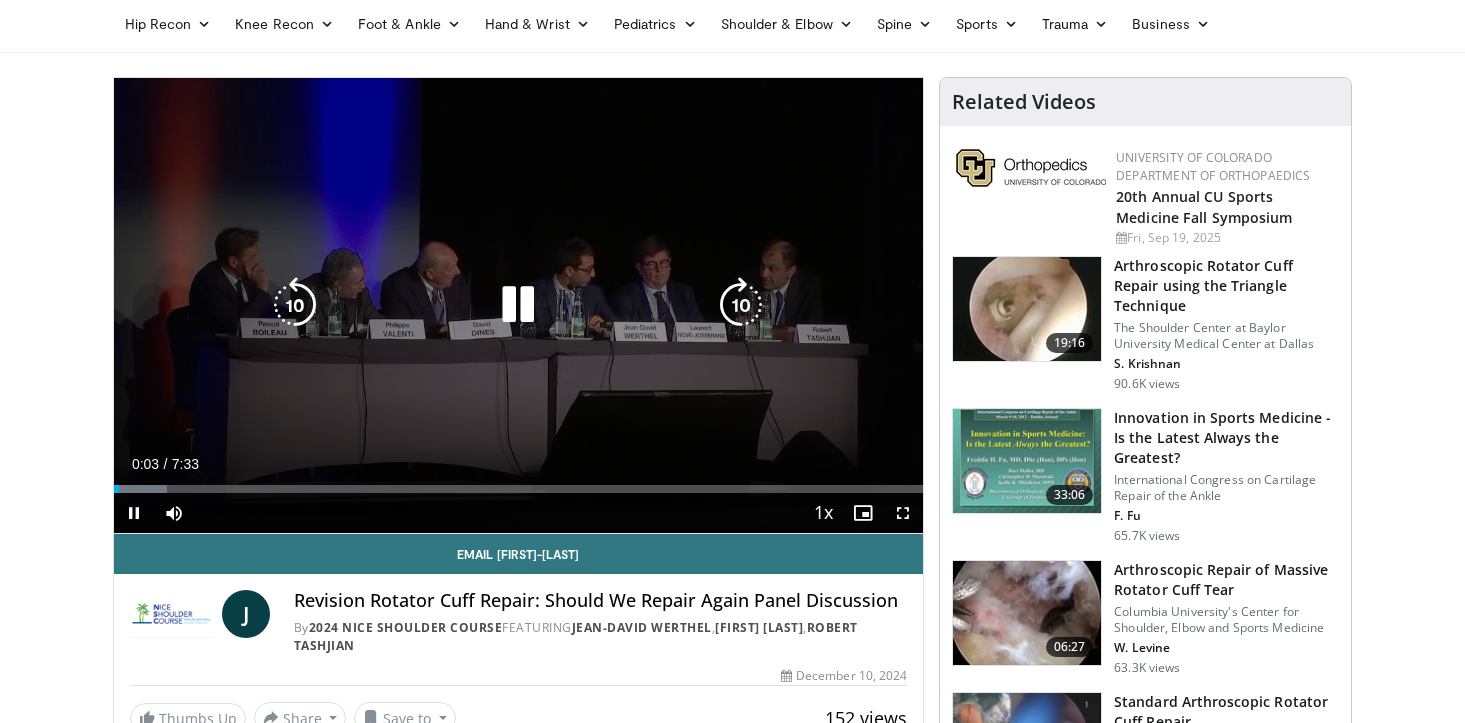 scroll, scrollTop: 8, scrollLeft: 0, axis: vertical 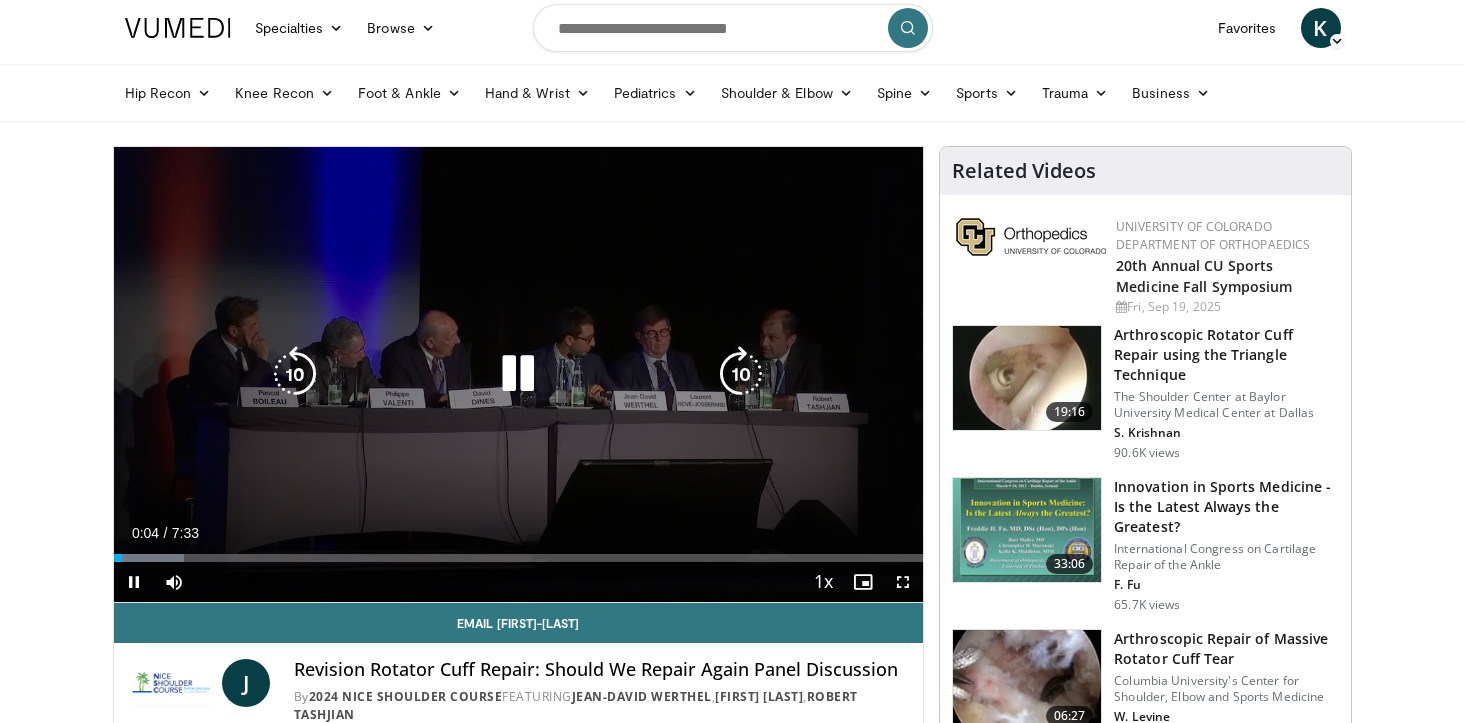 click at bounding box center (518, 374) 